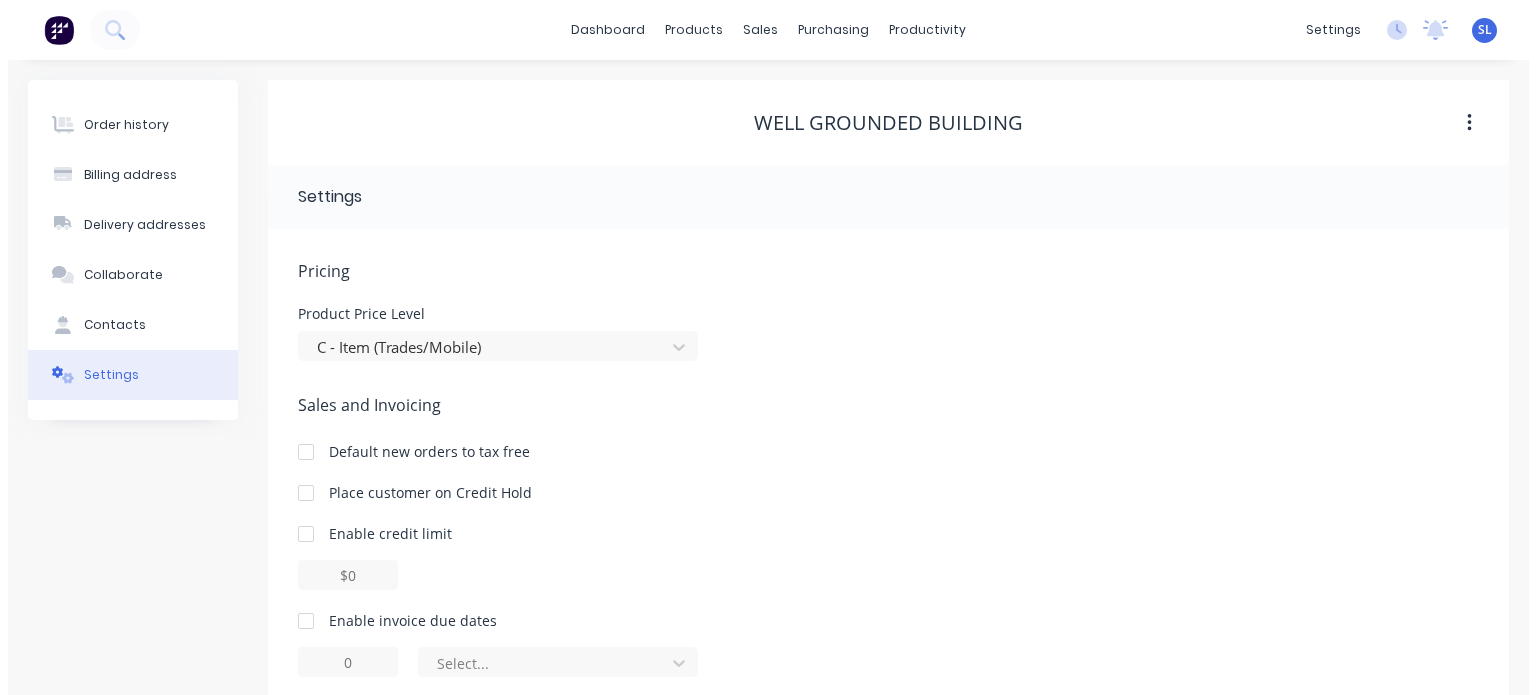 scroll, scrollTop: 0, scrollLeft: 0, axis: both 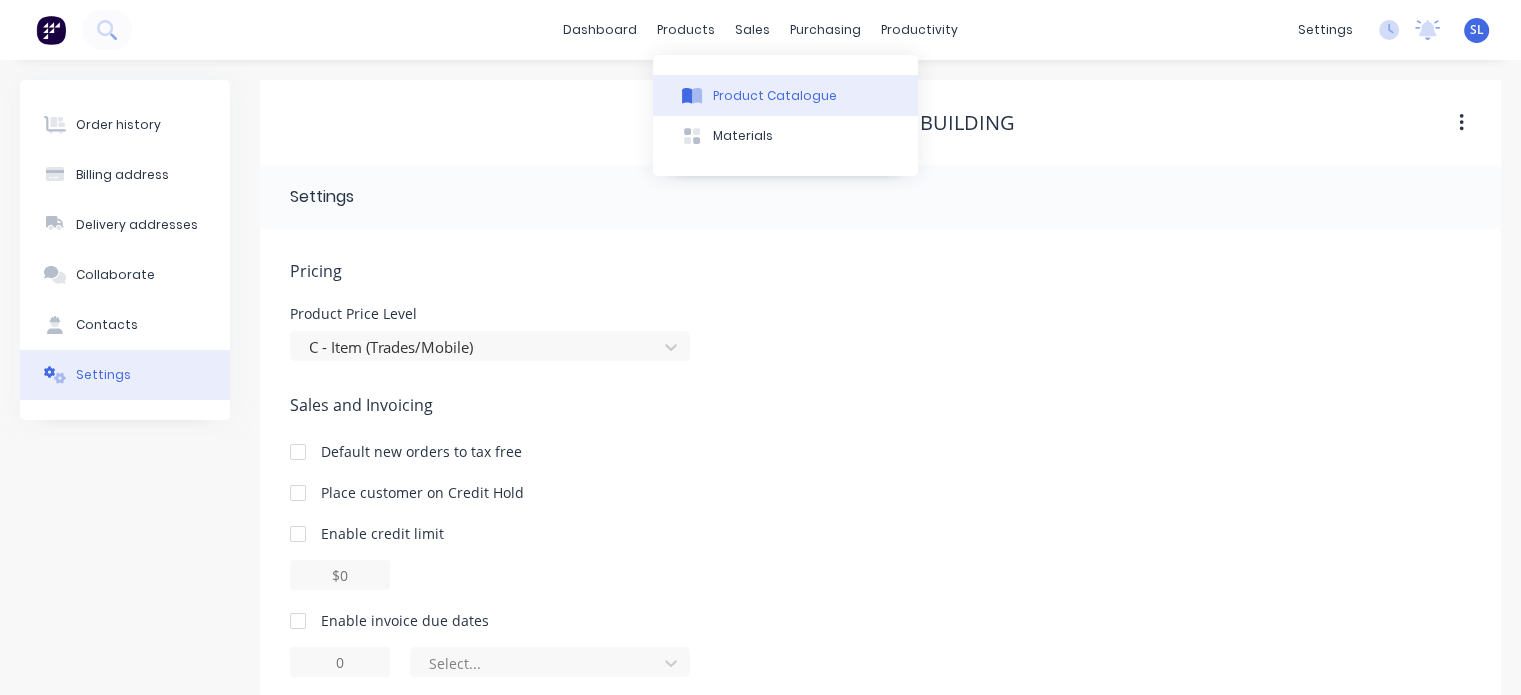 click on "Product Catalogue" at bounding box center (775, 96) 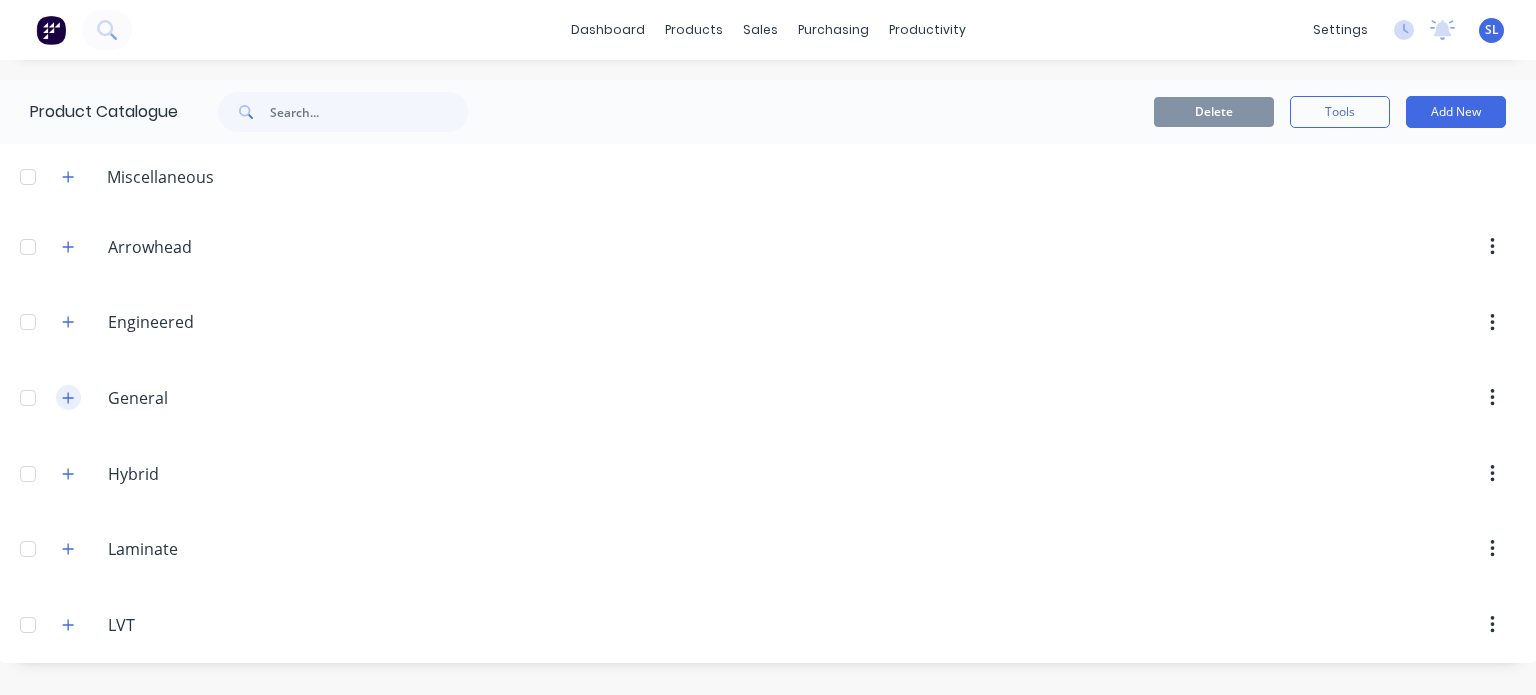 click 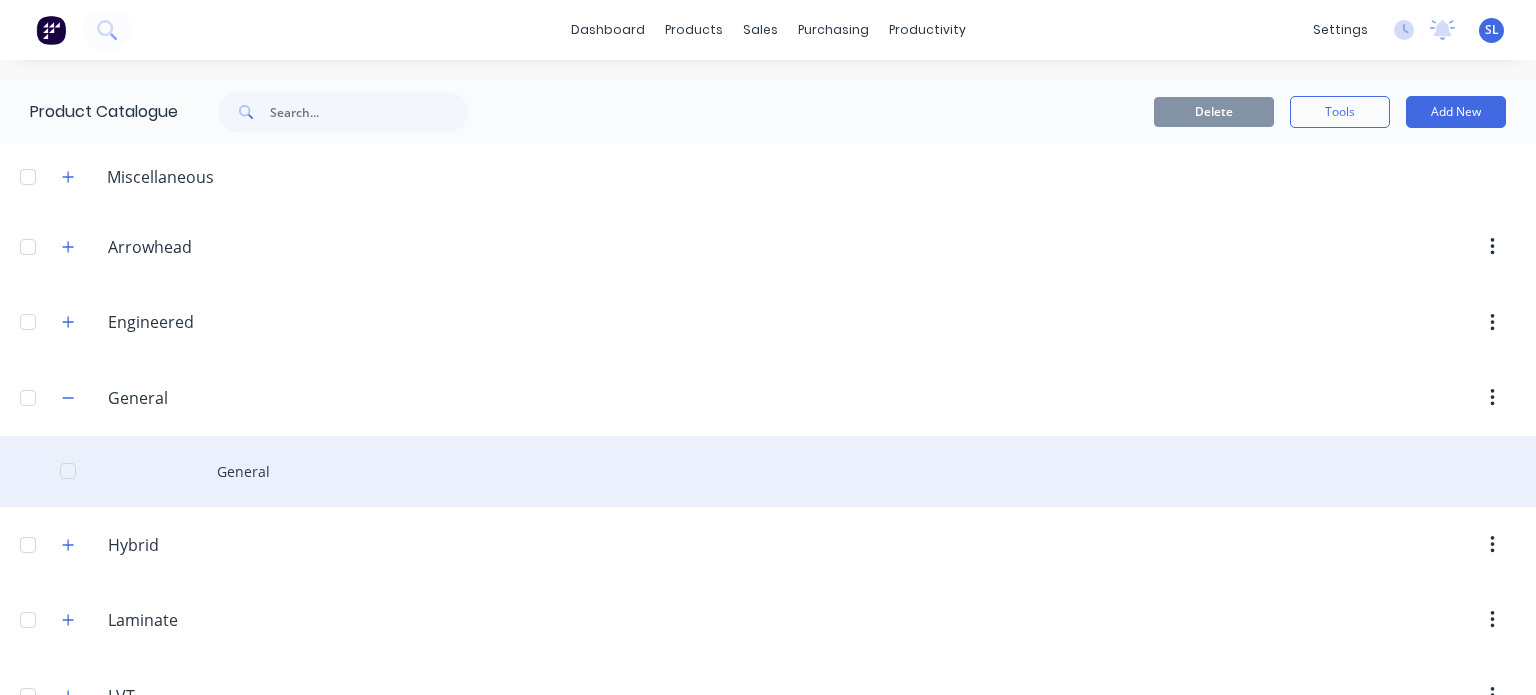 click on "General" at bounding box center (768, 471) 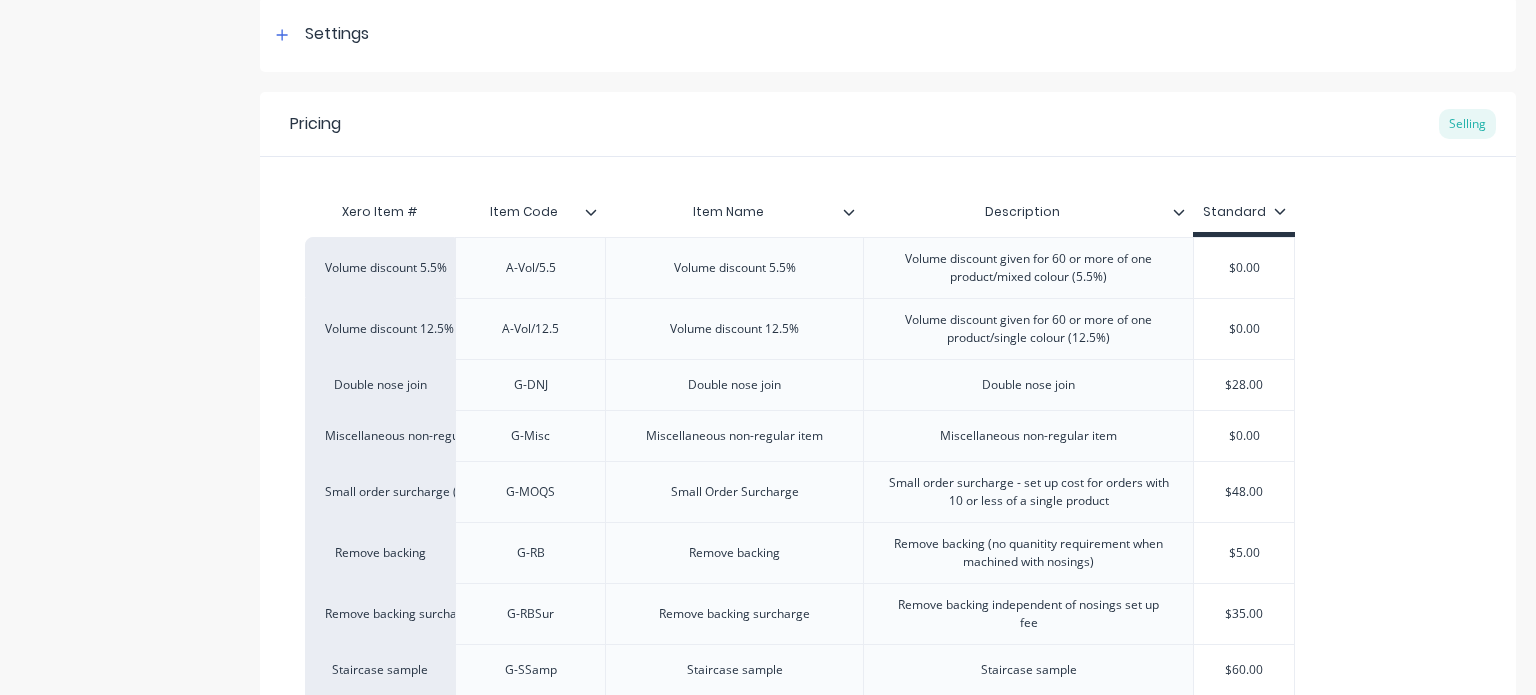 scroll, scrollTop: 296, scrollLeft: 0, axis: vertical 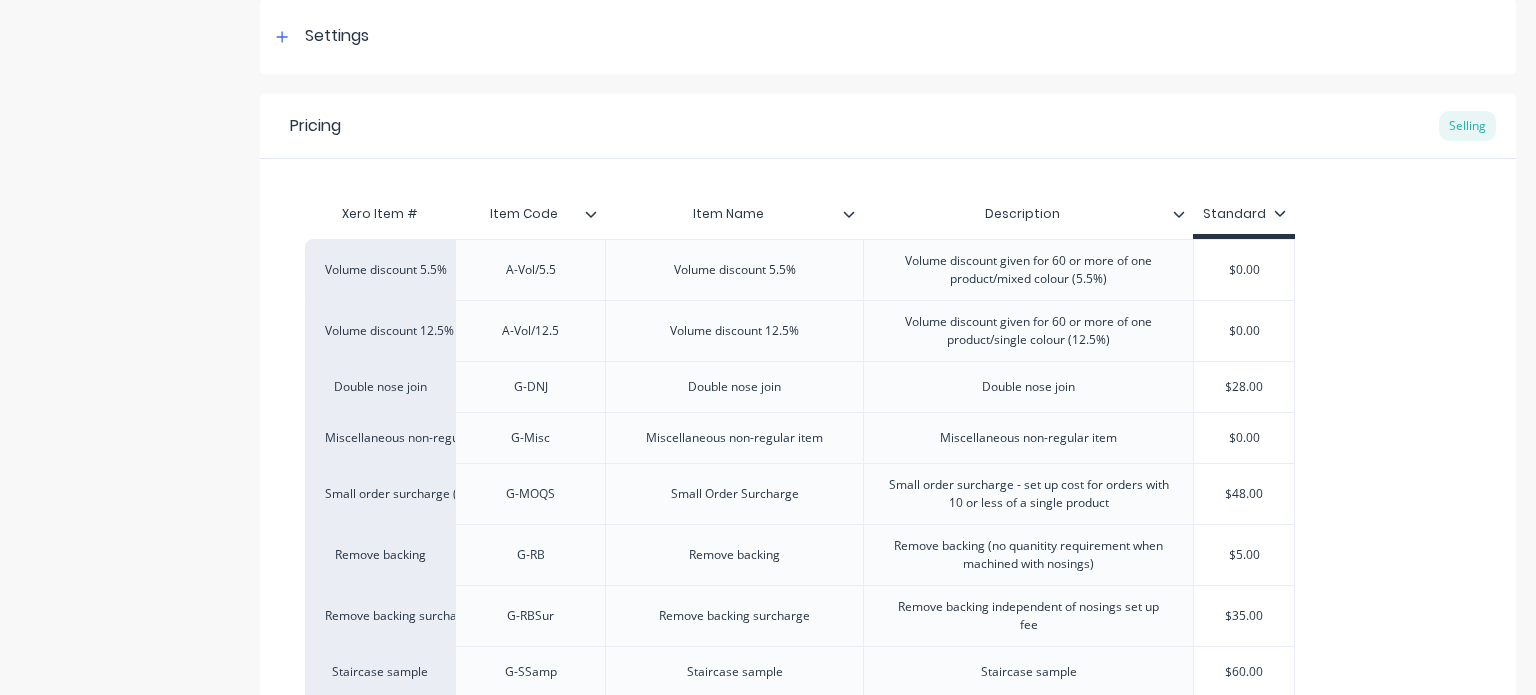 click 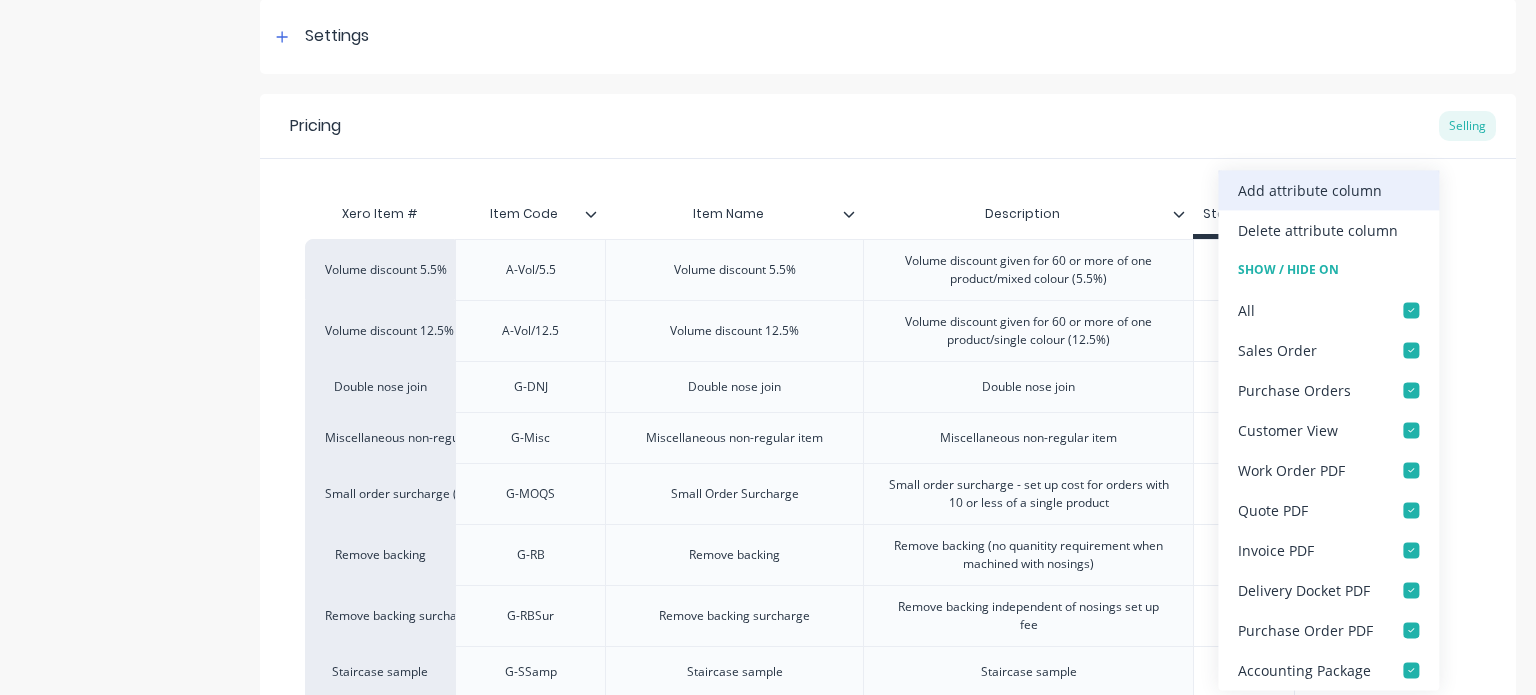 click on "Add attribute column" at bounding box center [1310, 190] 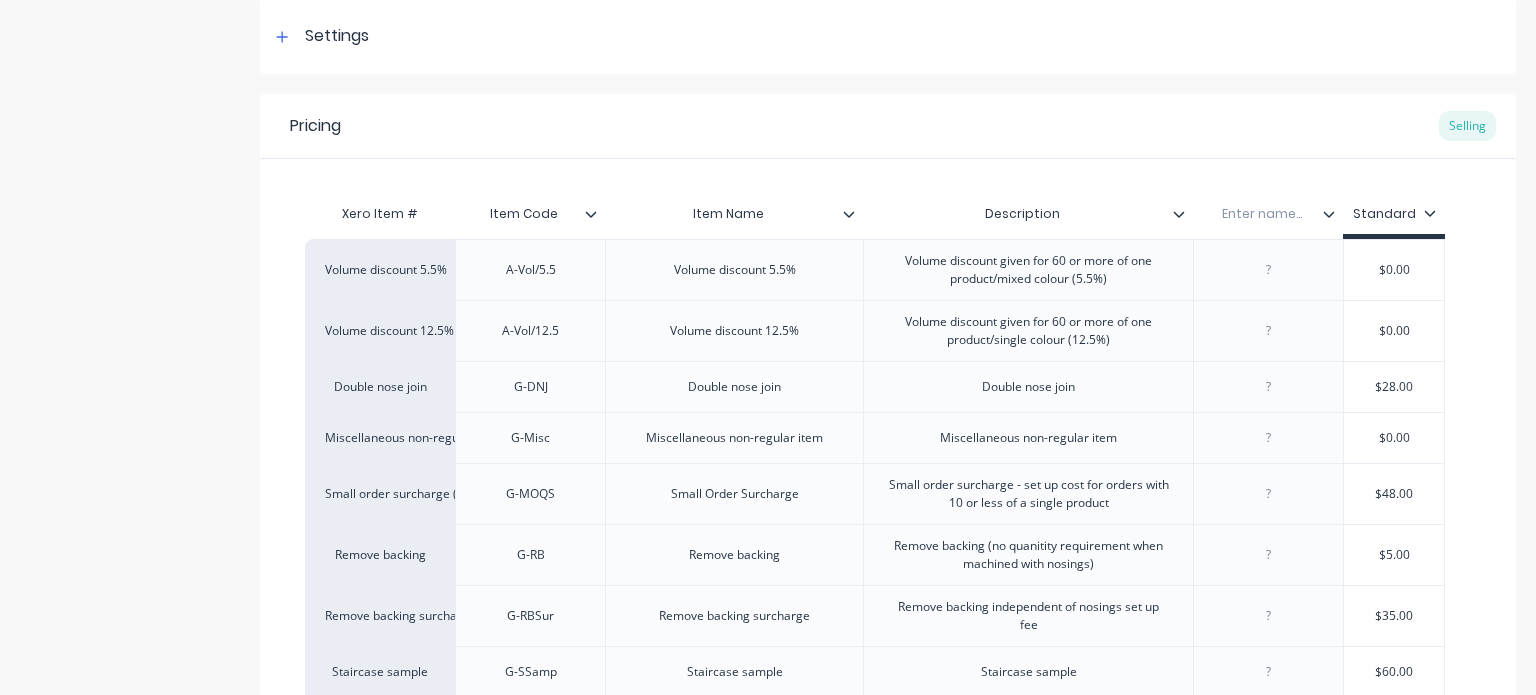 click on "Enter name..." at bounding box center [1262, 214] 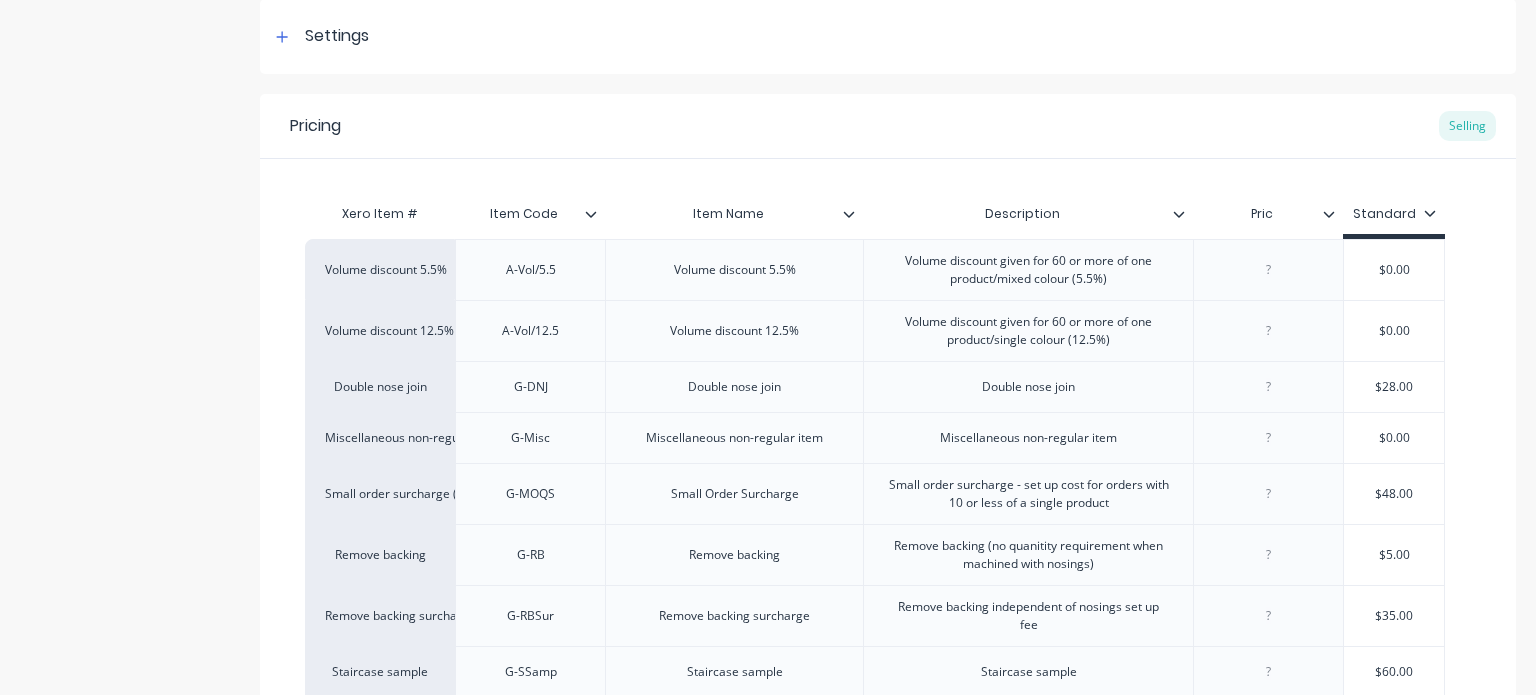 type on "Price" 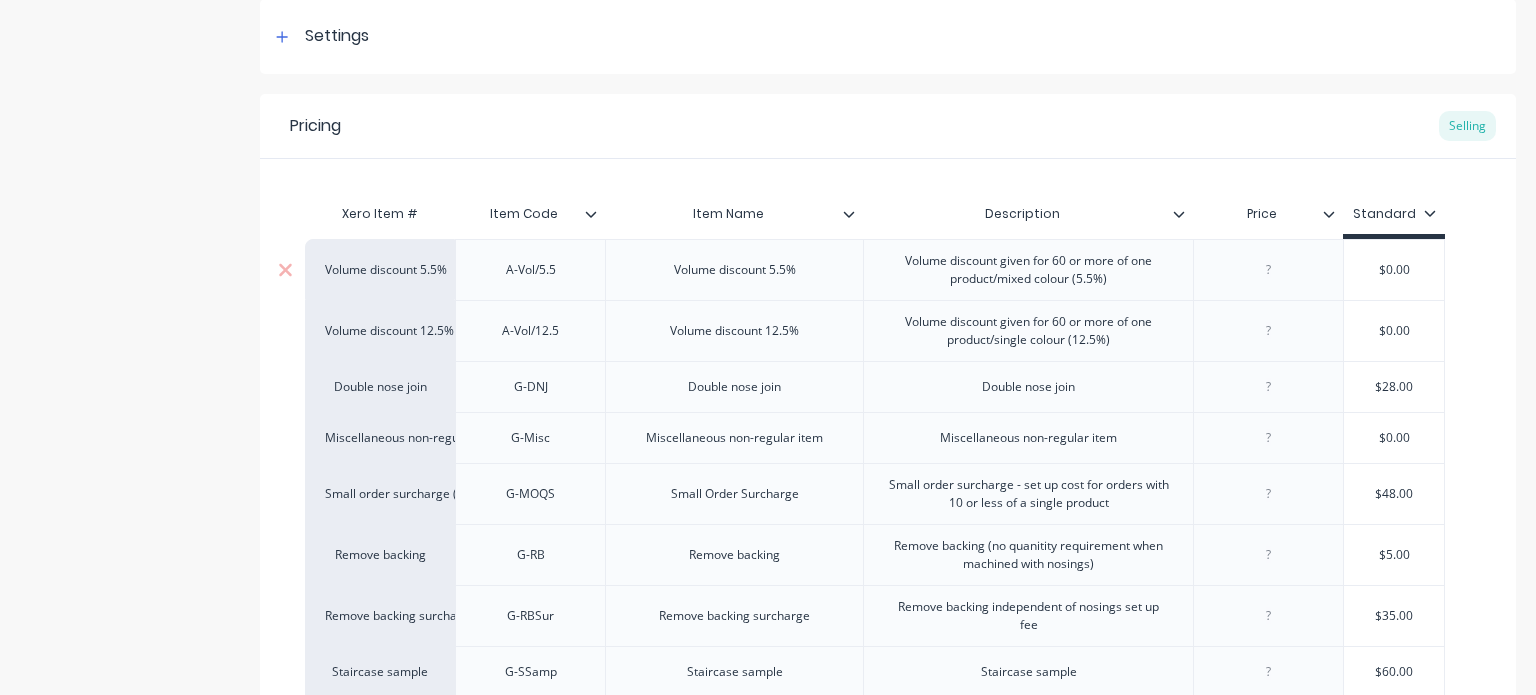 click at bounding box center [1268, 269] 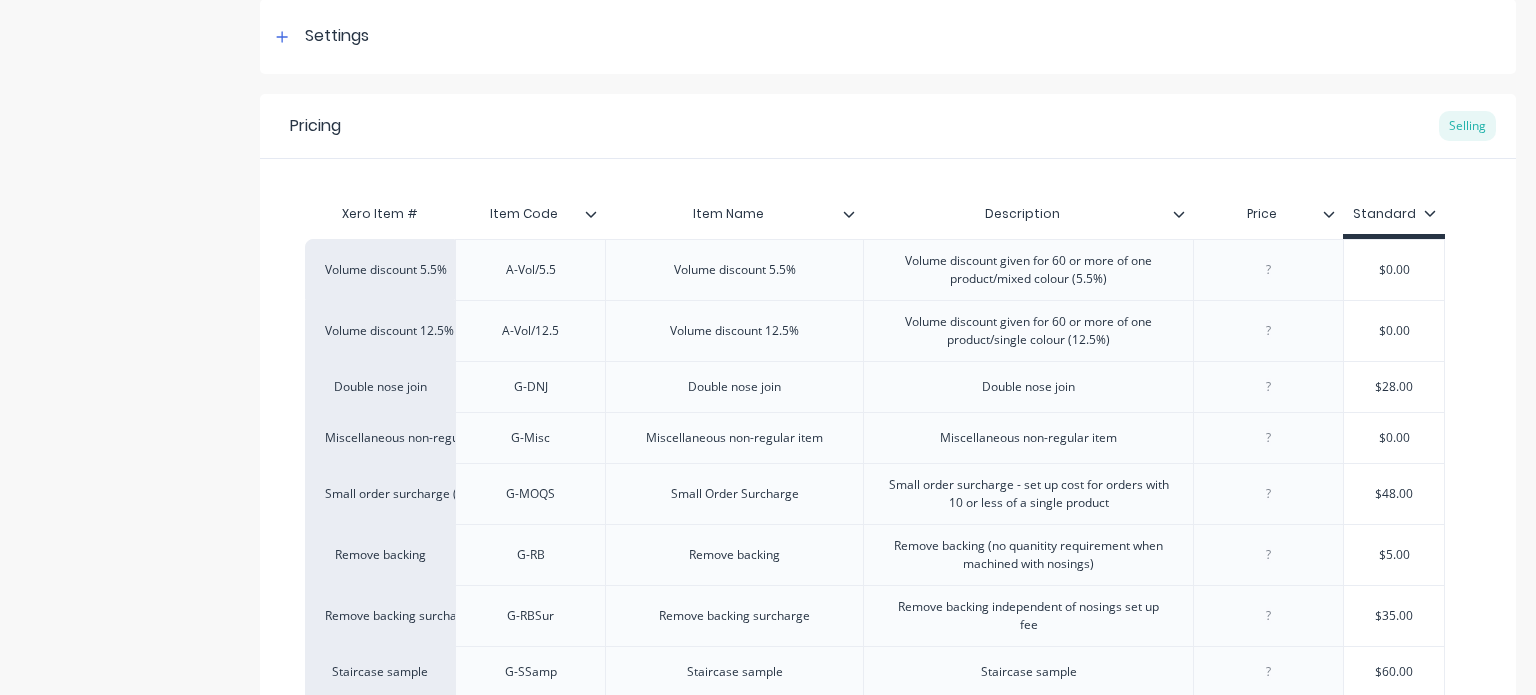 click 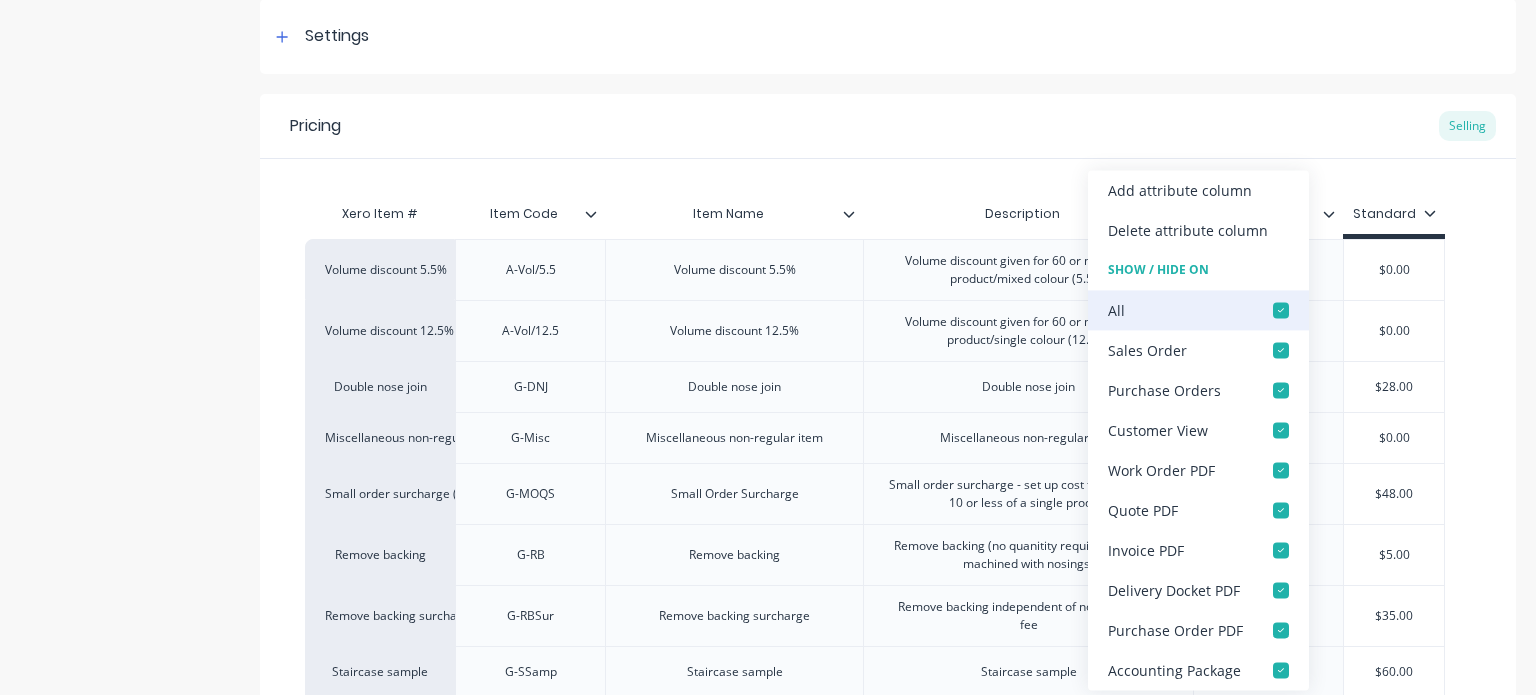 click at bounding box center (1281, 310) 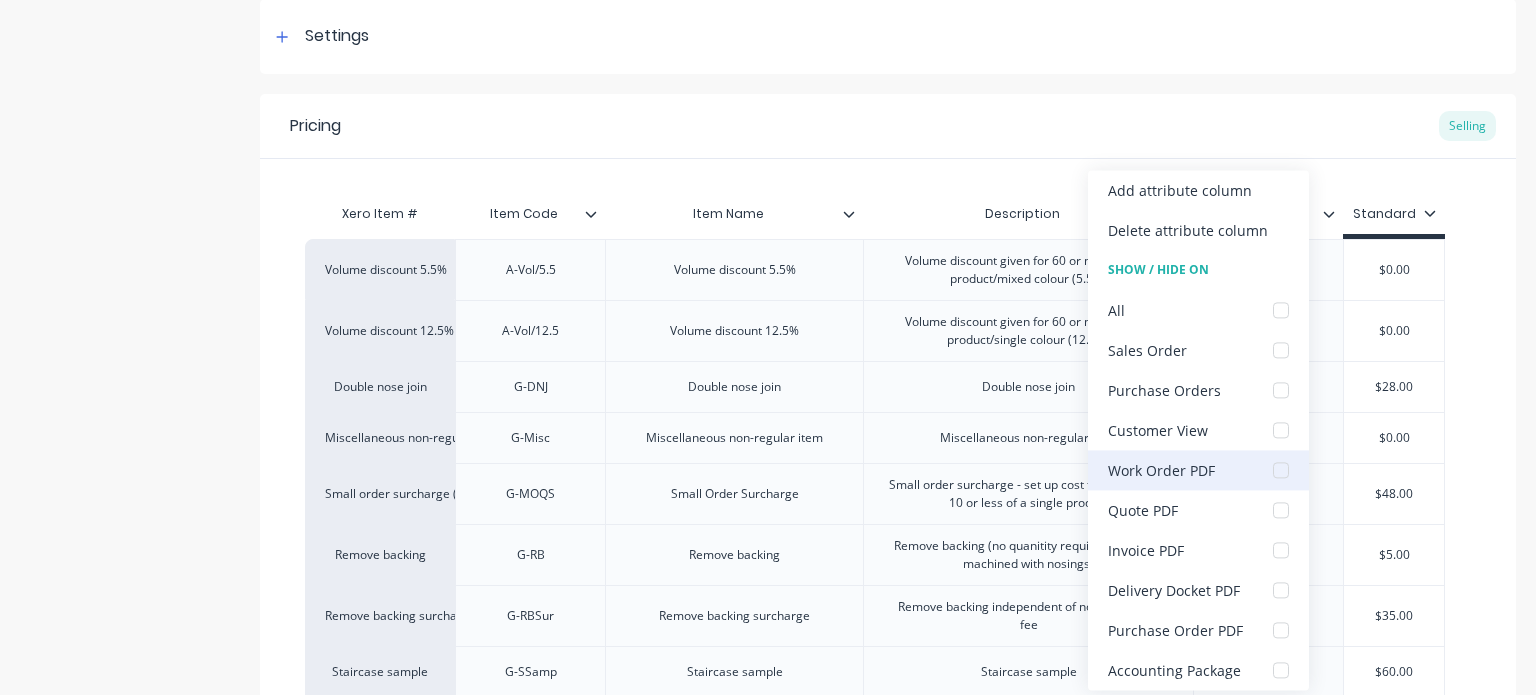 click at bounding box center (1281, 470) 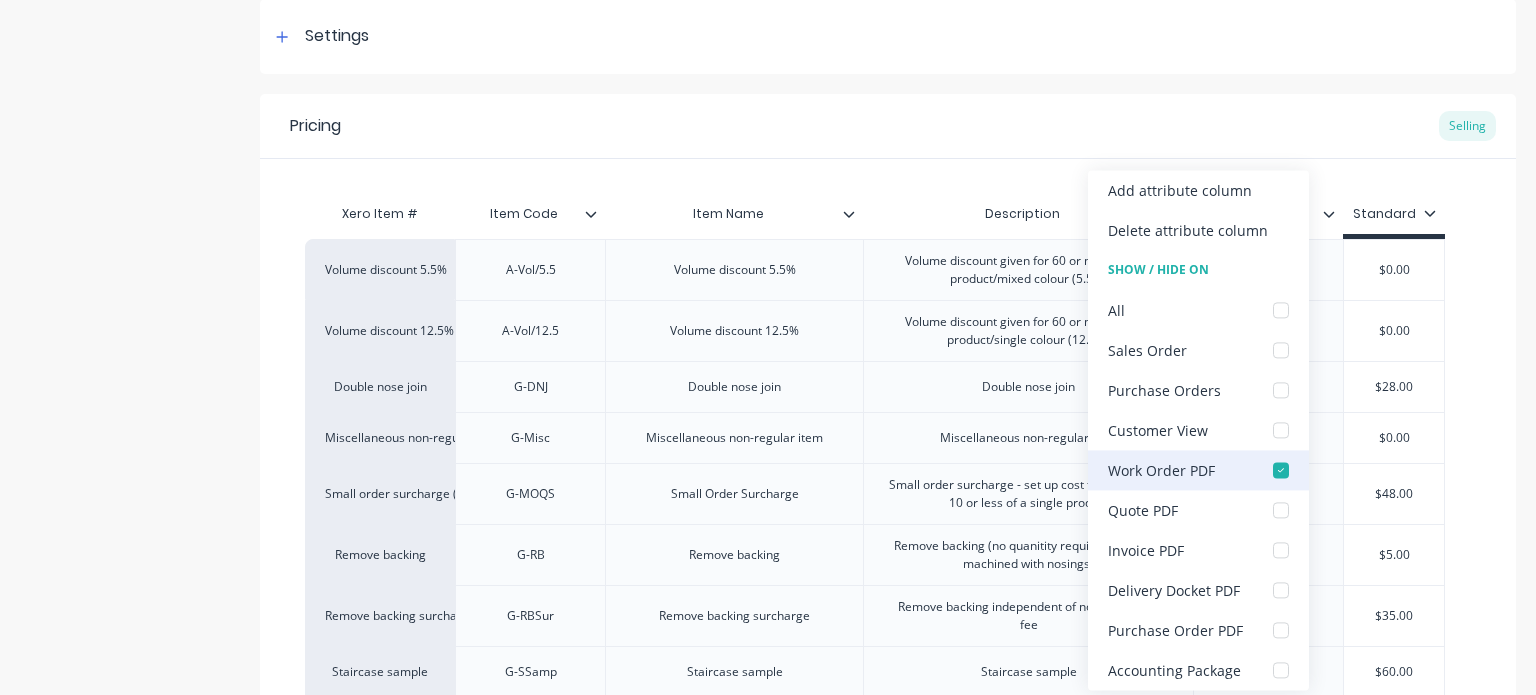 click at bounding box center [1281, 470] 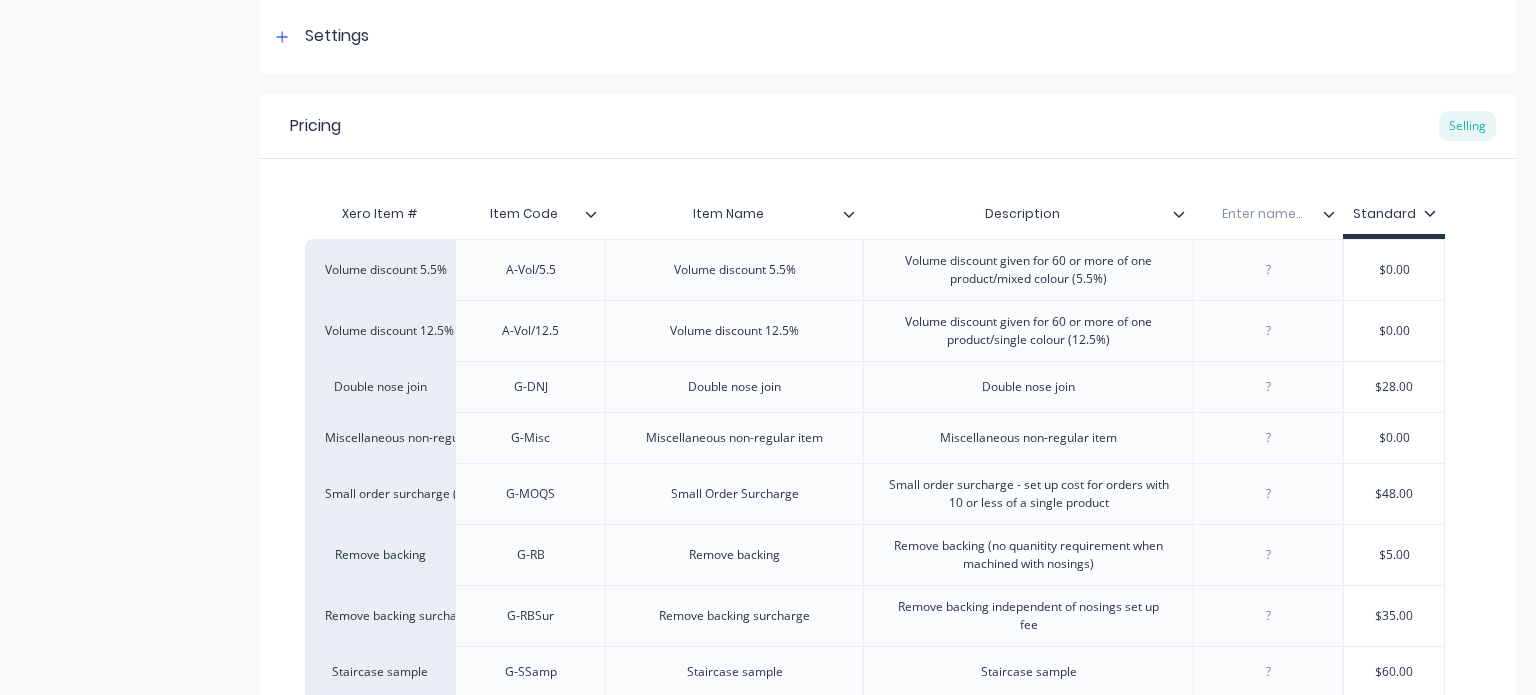 click on "Xero Item # Item Code Item Name Description Enter name... Standard Volume discount 5.5% A-Vol/5.5 Volume discount 5.5% Volume discount given for 60 or more of one product/mixed colour (5.5%) $0.00 Volume discount 12.5% A-Vol/12.5 Volume discount 12.5% Volume discount given for 60 or more of one product/single colour (12.5%) $0.00 Double nose join G-DNJ Double nose join Double nose join $28.00 Miscellaneous non-regular item G-Misc Miscellaneous non-regular item Miscellaneous non-regular item $0.00 Small order surcharge (10) G-MOQS Small Order Surcharge Small order surcharge - set up cost for orders with 10 or less of a single product $48.00 Remove backing G-RB Remove backing Remove backing (no quanitity requirement when machined with nosings) $5.00 Remove backing surcharge G-RBSur Remove backing surcharge Remove backing independent of nosings set up fee $35.00 Staircase sample G-SSamp Staircase sample Staircase sample $60.00 Square surcharge - Less 1.6% G-SUR Square surcharge - Less 1.6% $0.00 G-WSMST $0.00 FD" at bounding box center (888, 754) 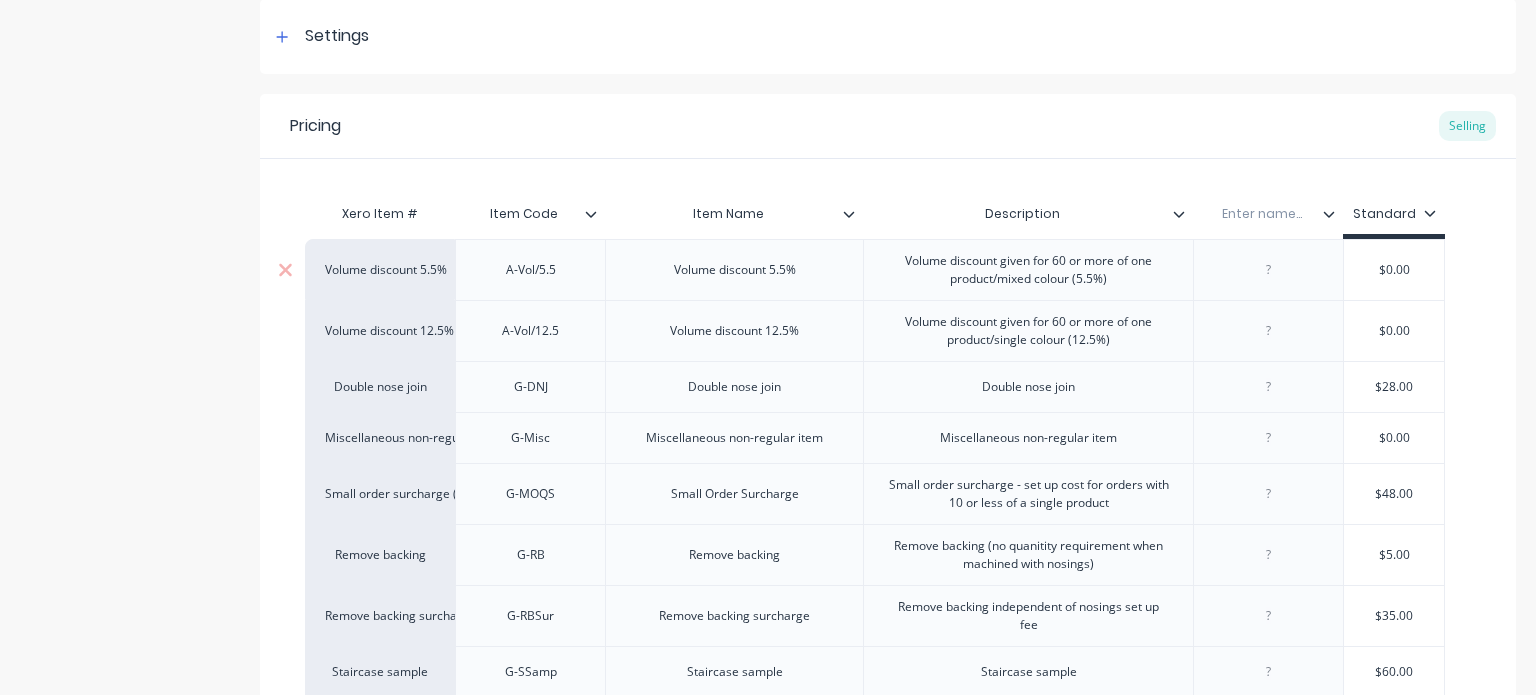 click at bounding box center (1269, 270) 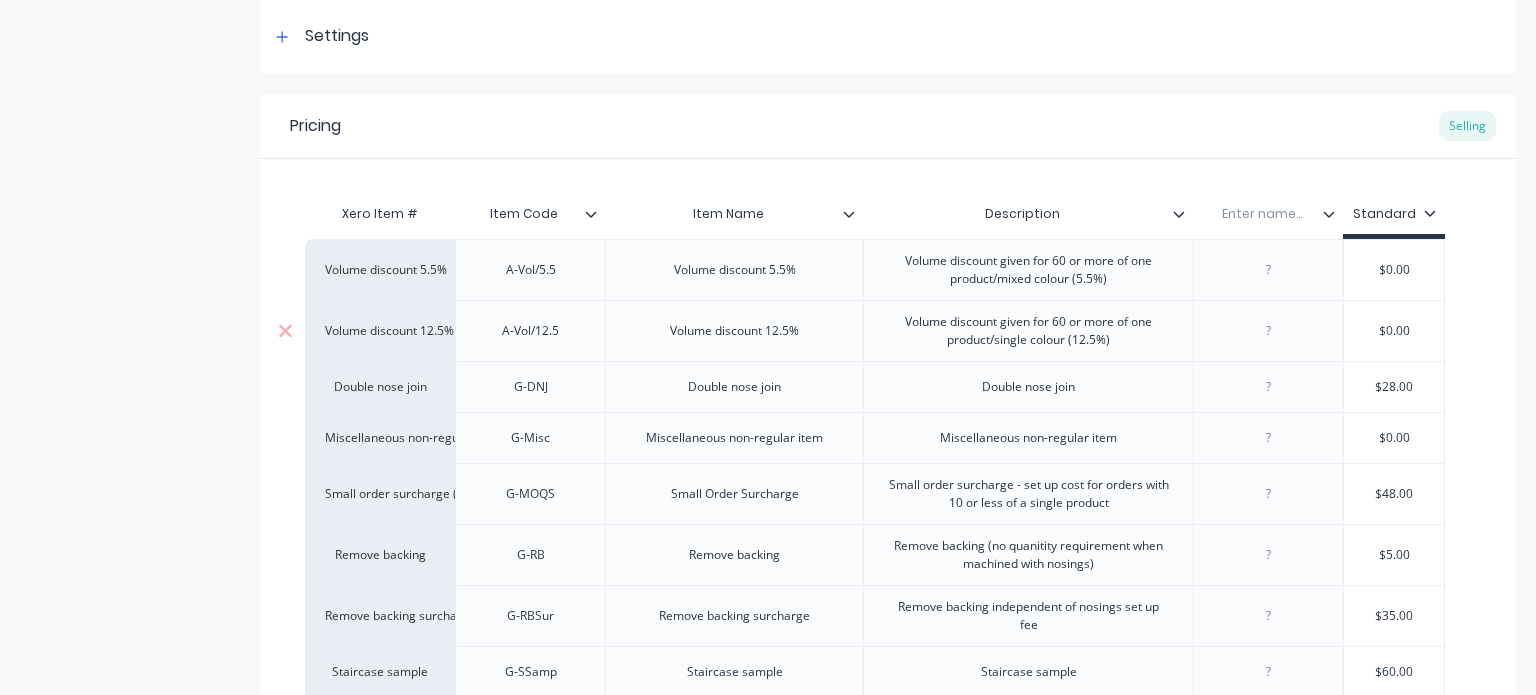 click at bounding box center [1268, 330] 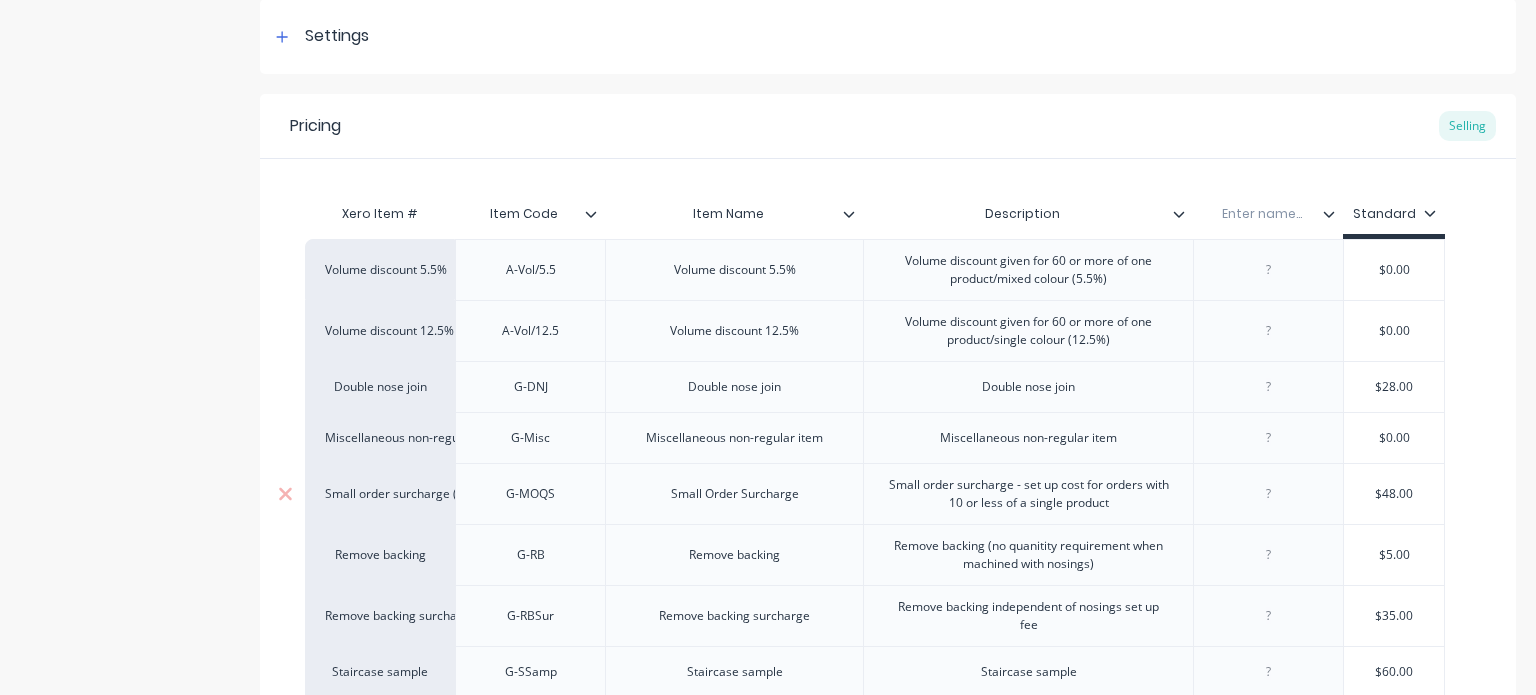 type on "x" 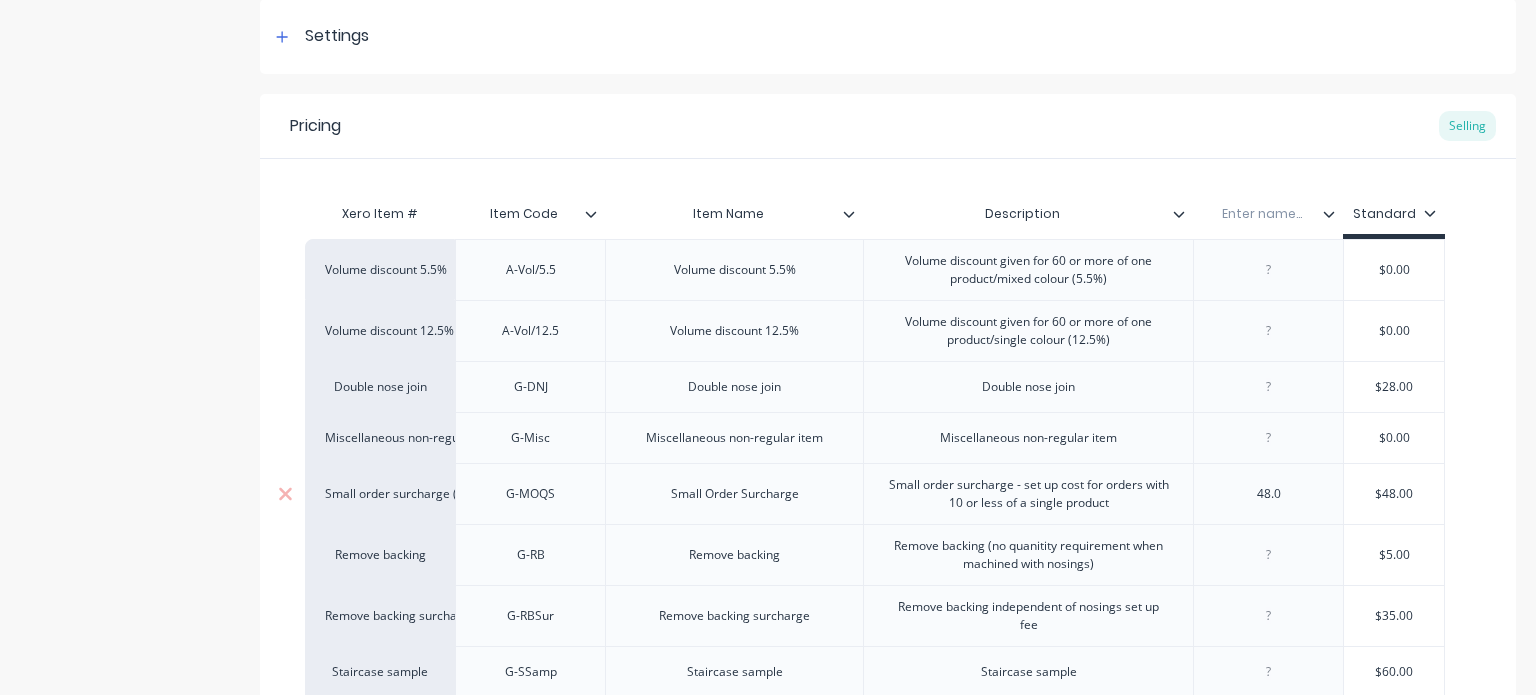 type on "$48.00" 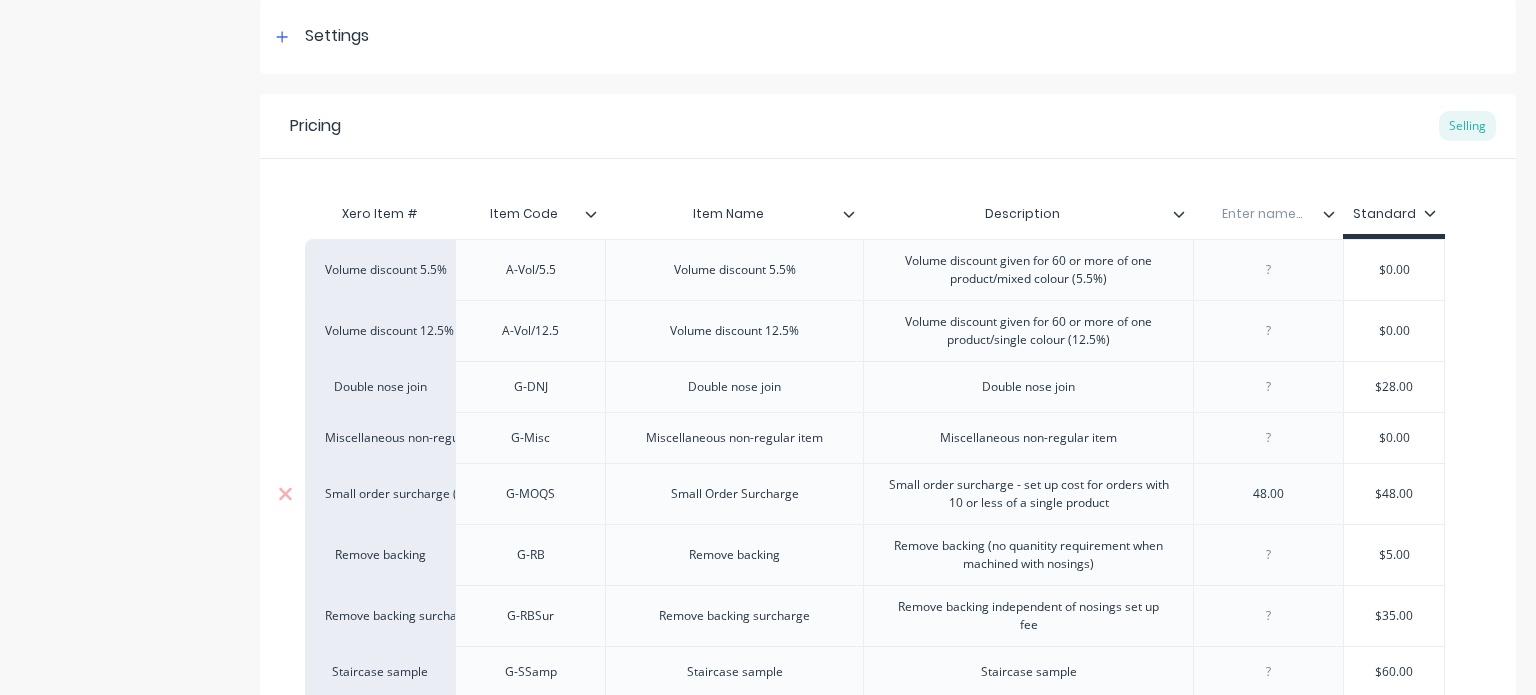 click on "48.00" at bounding box center (1269, 494) 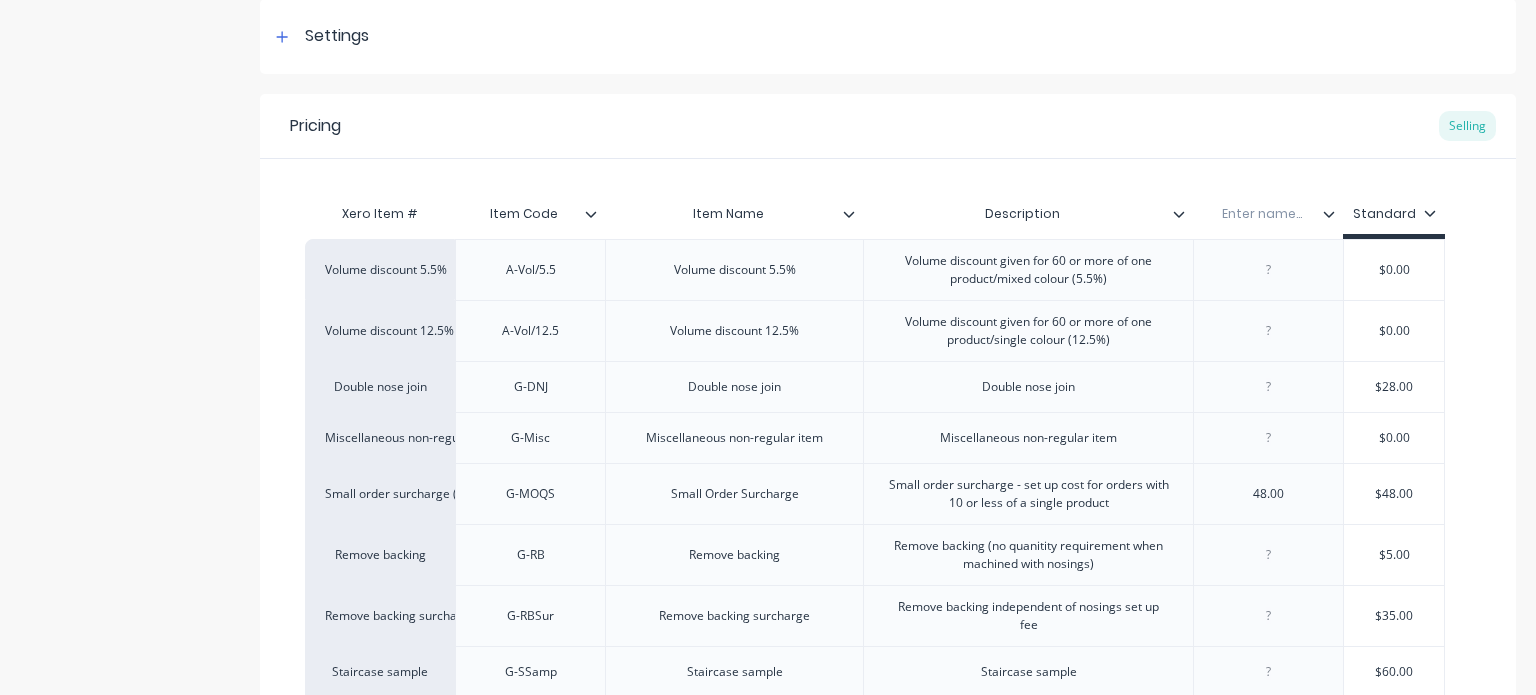 type on "x" 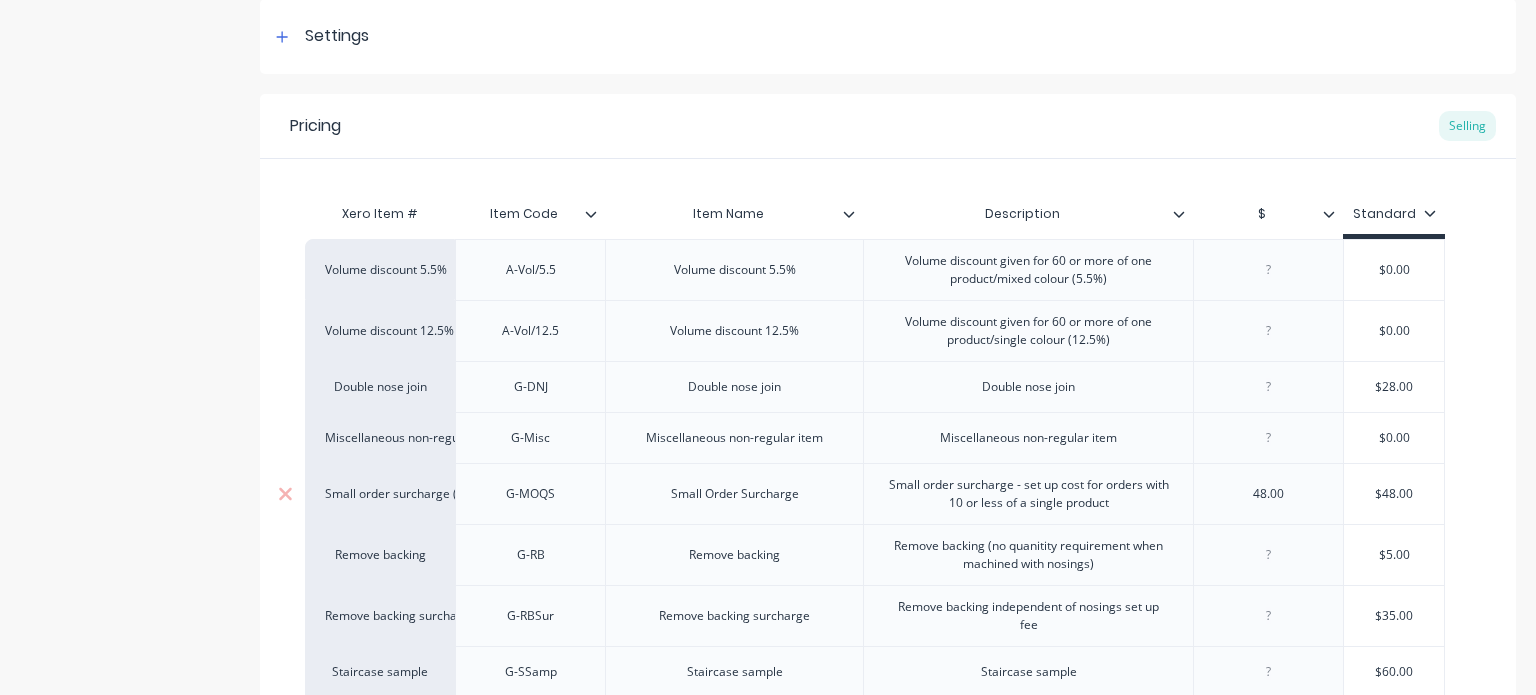 type on "x" 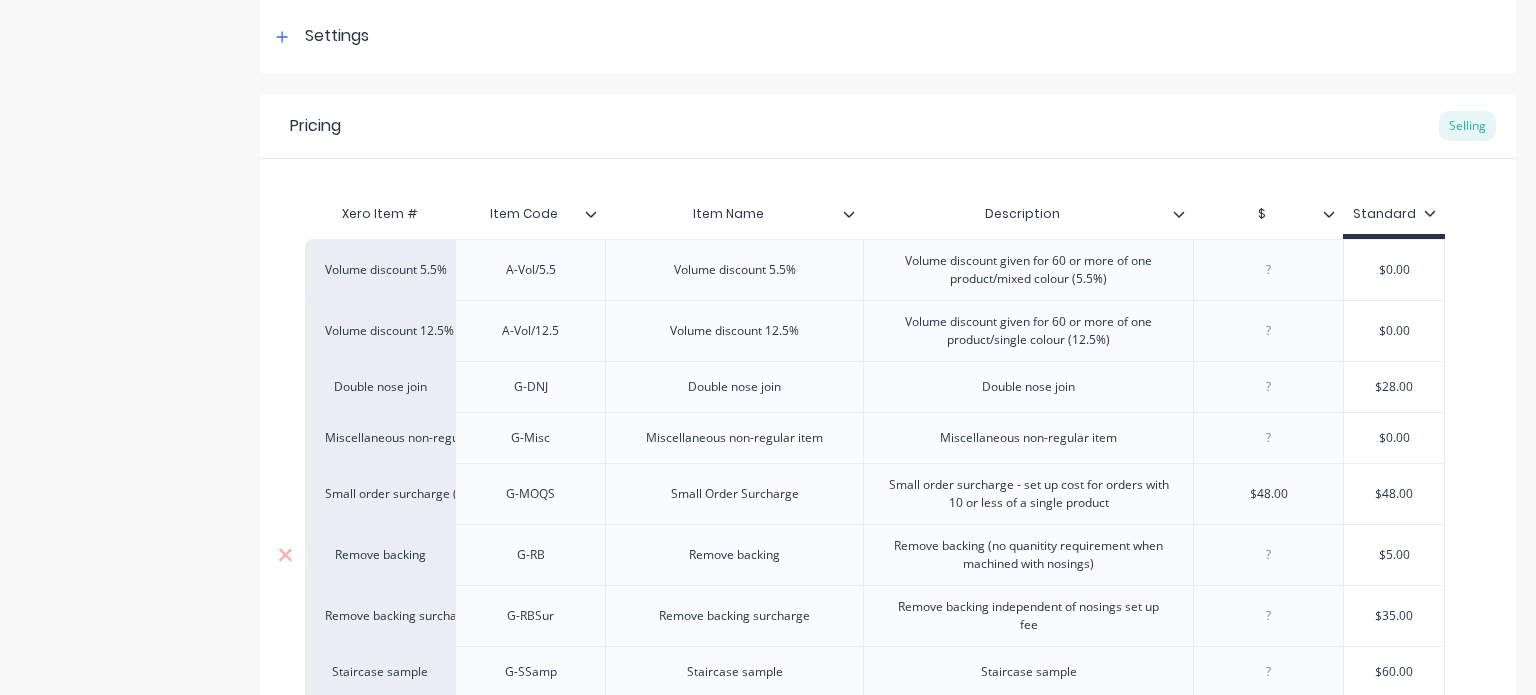 click at bounding box center [1268, 554] 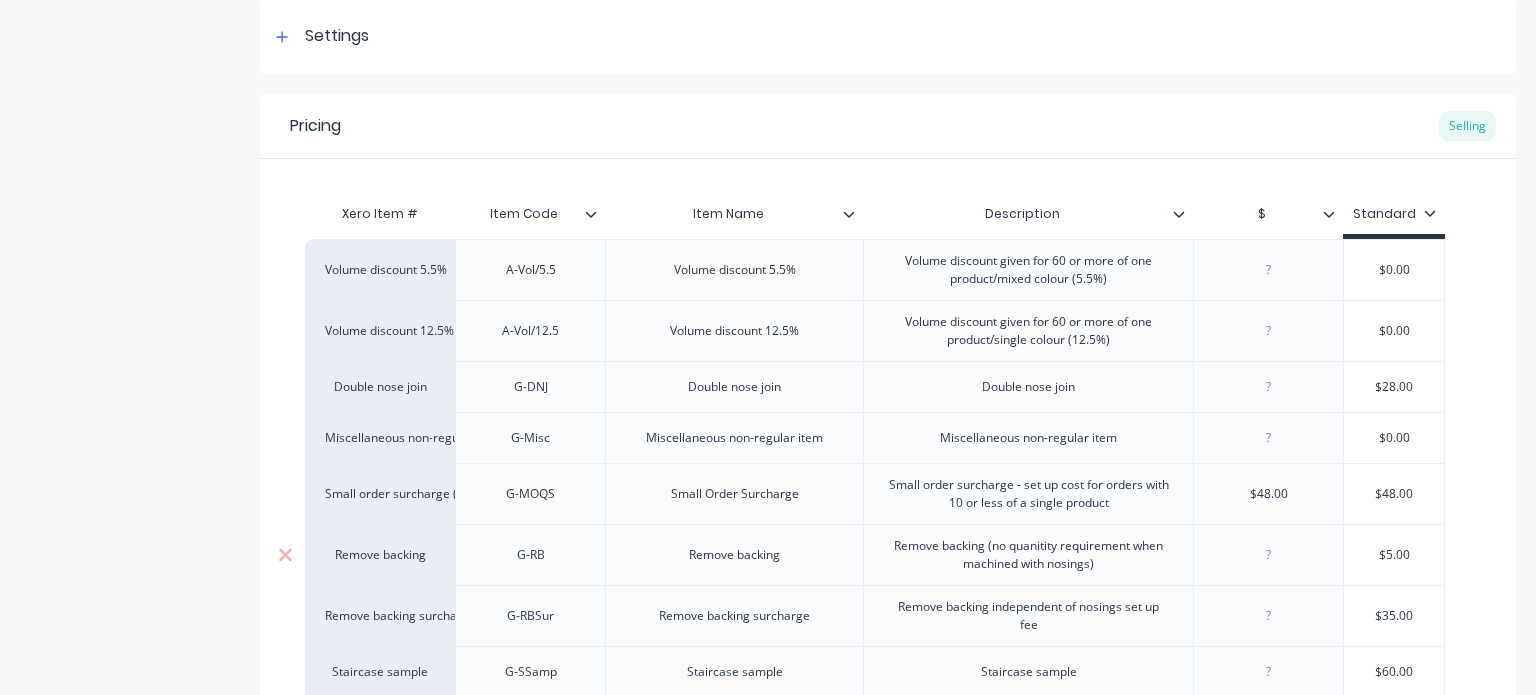 click at bounding box center [1269, 555] 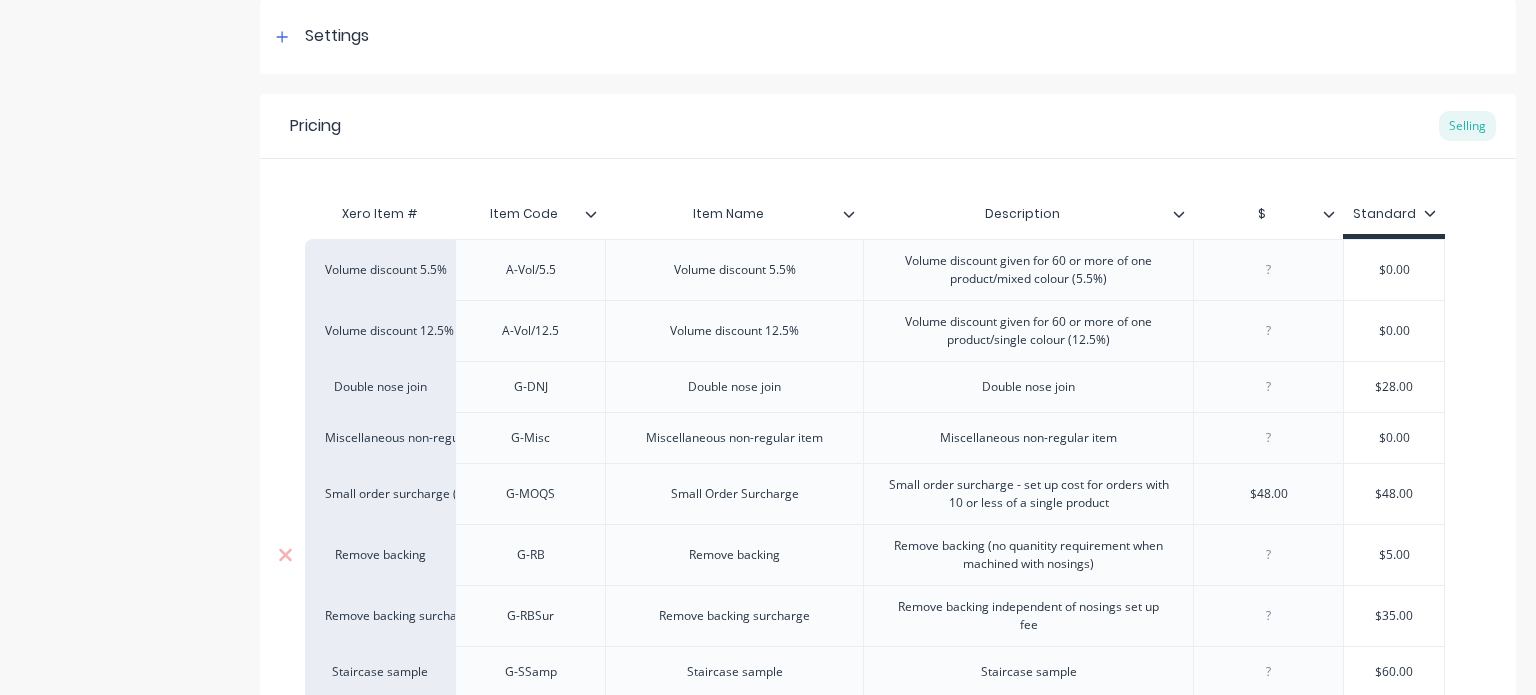 type 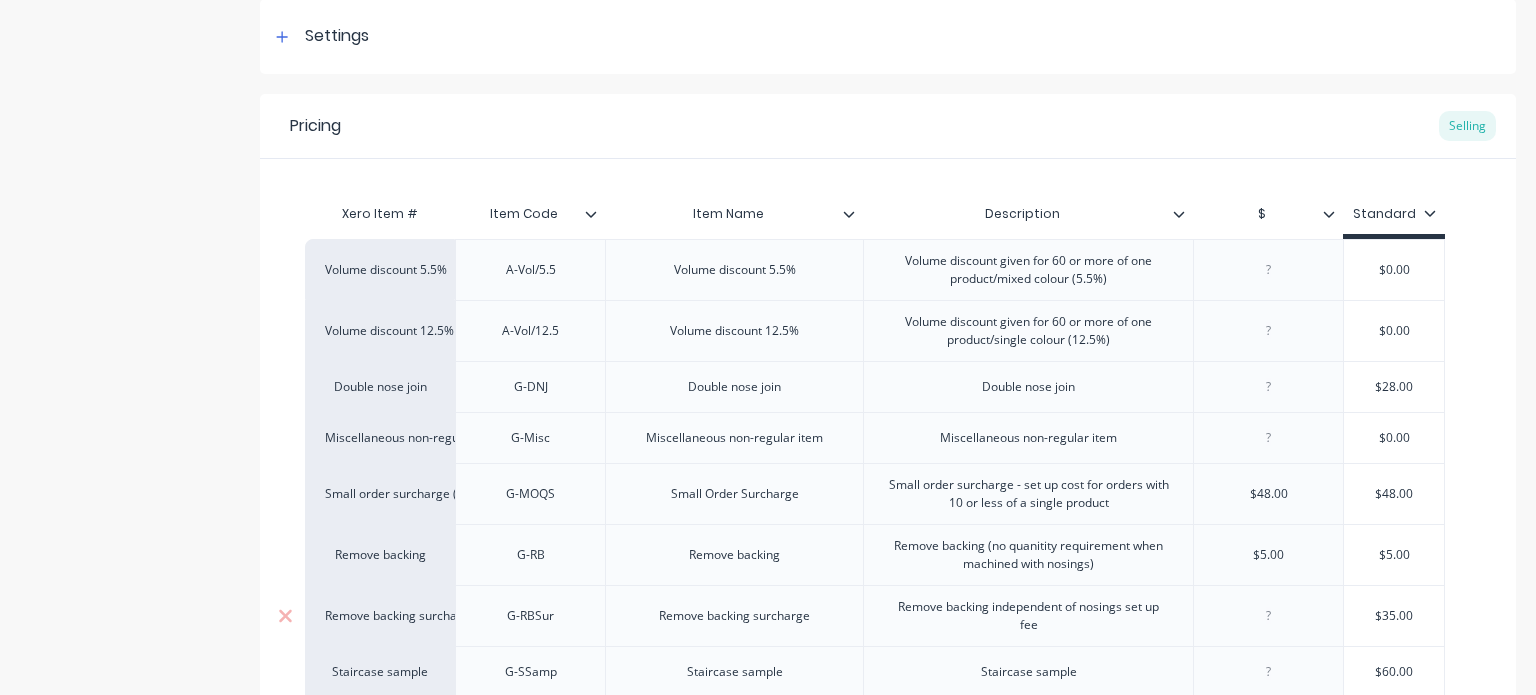 click at bounding box center [1268, 615] 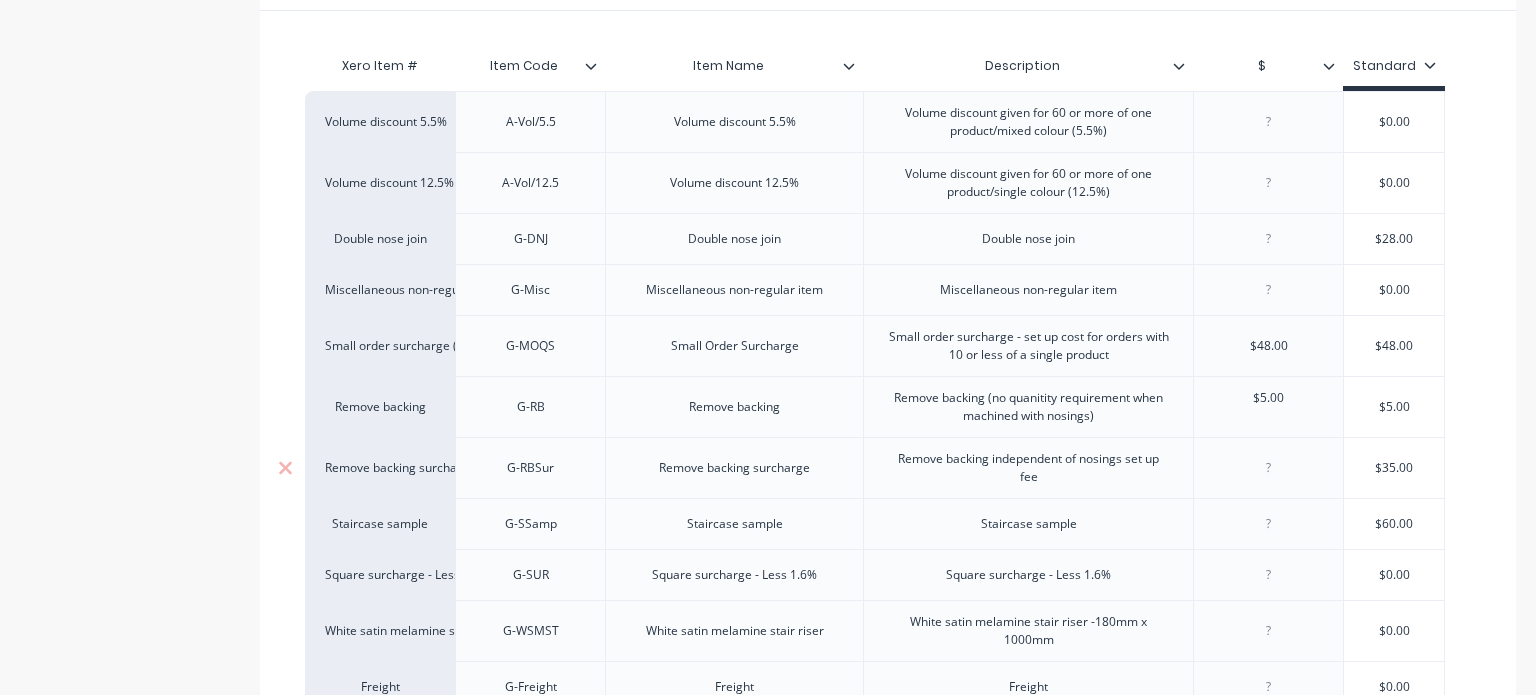 scroll, scrollTop: 515, scrollLeft: 0, axis: vertical 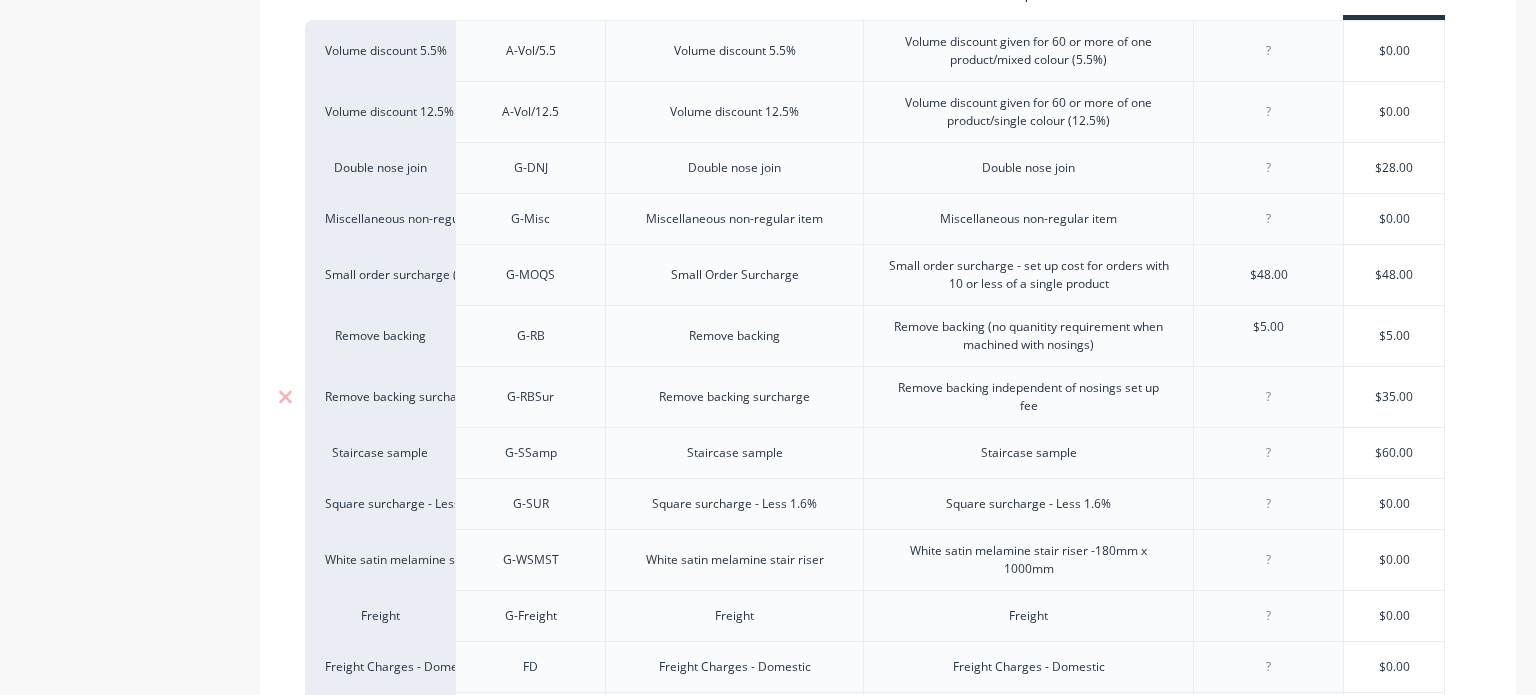 type on "x" 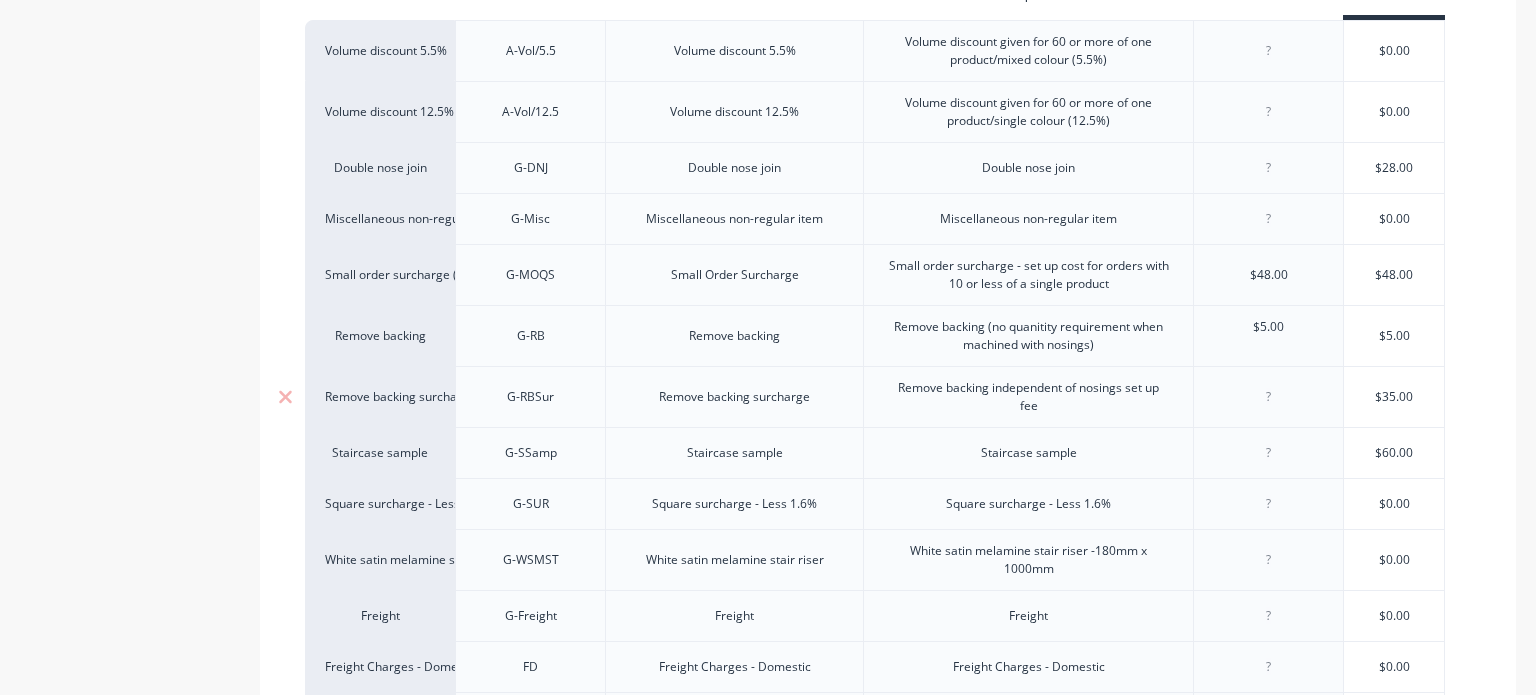 click at bounding box center [1269, 397] 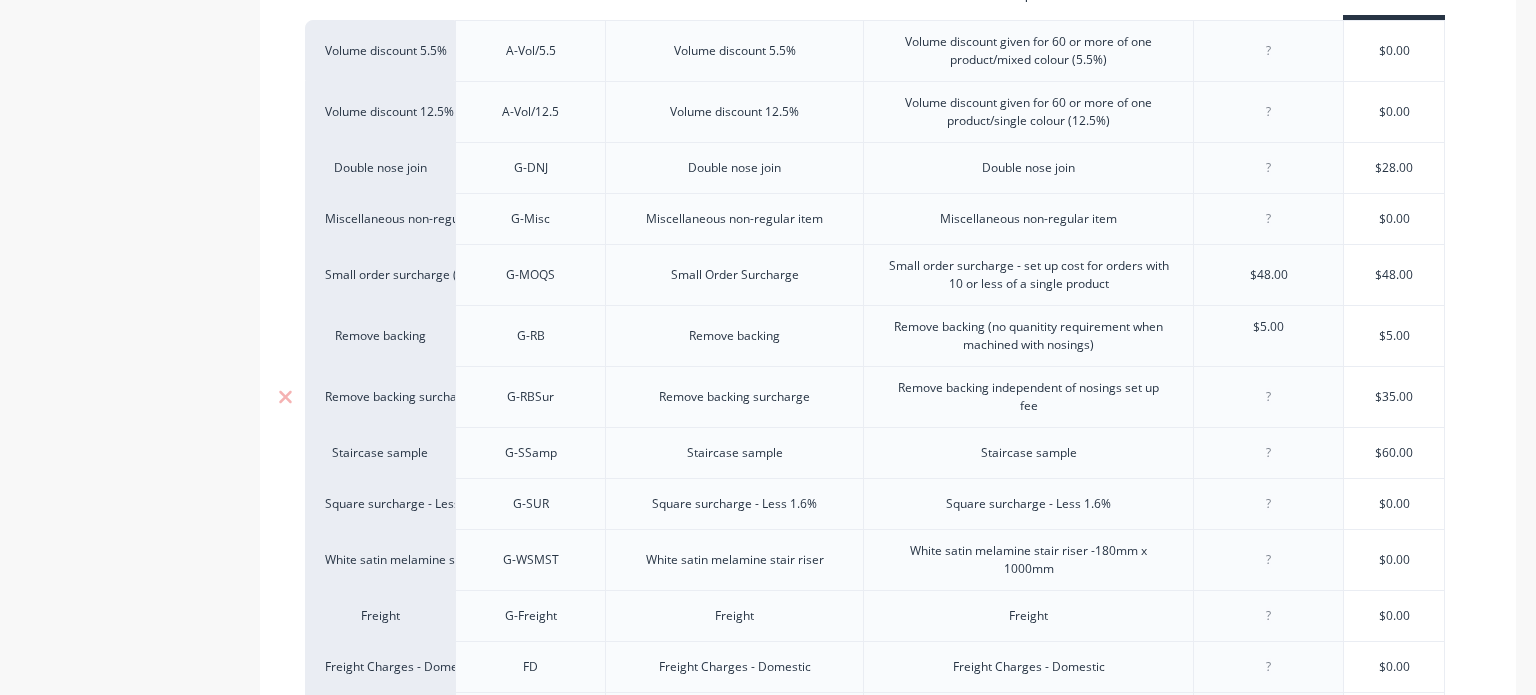 type 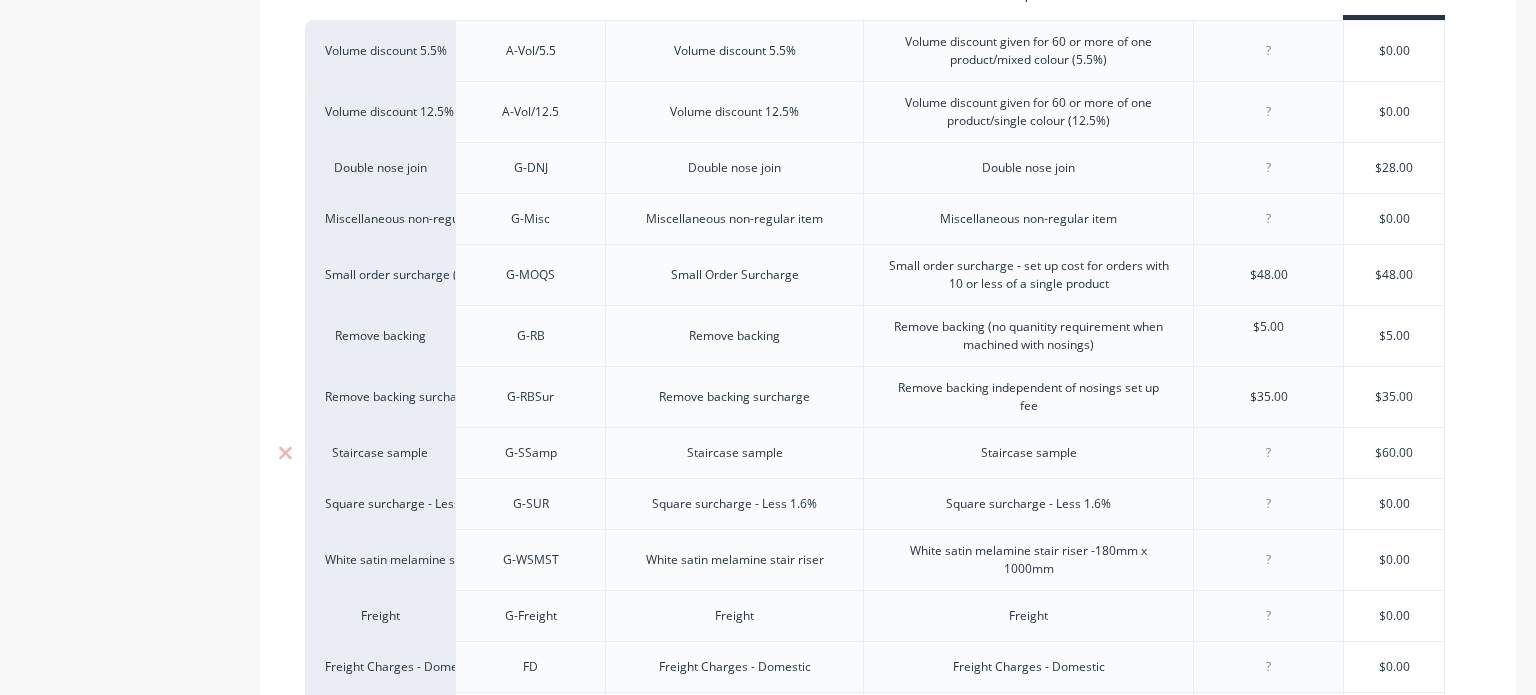 type on "x" 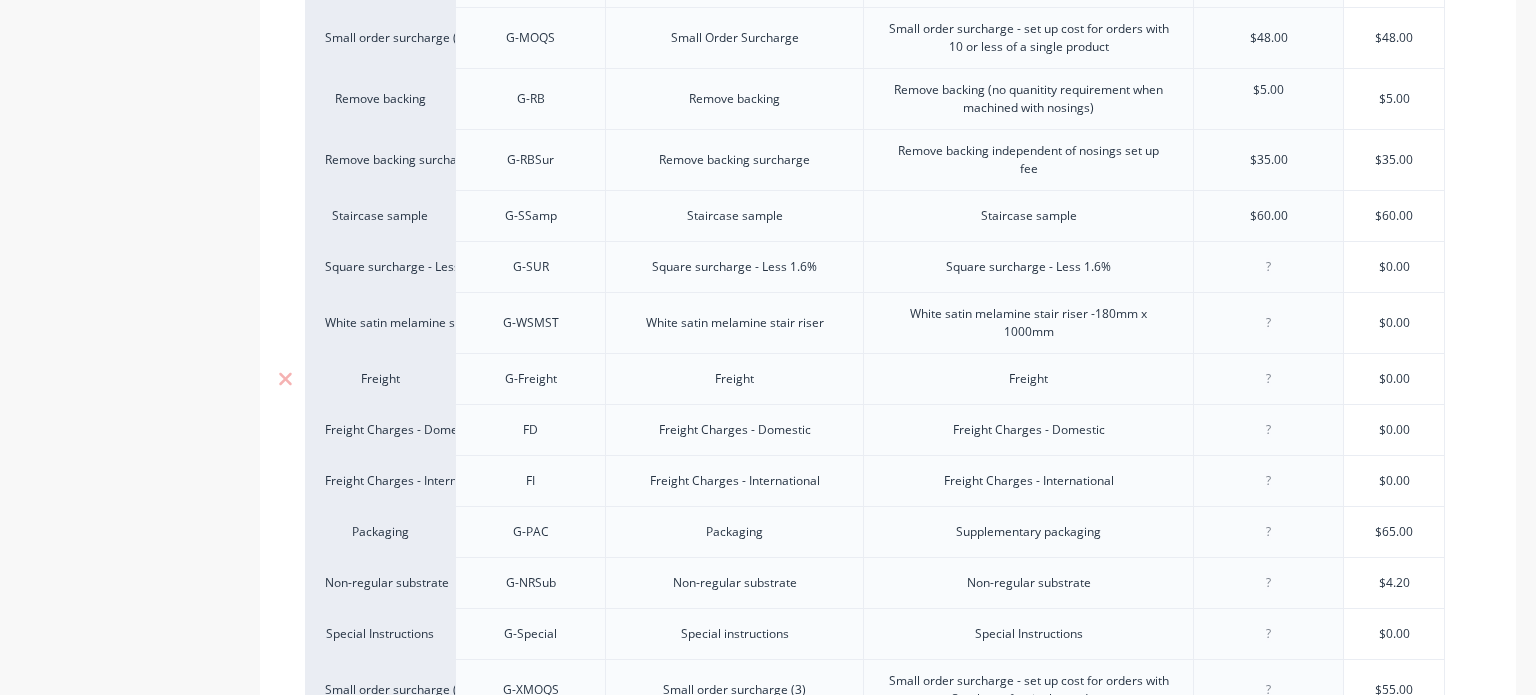 scroll, scrollTop: 758, scrollLeft: 0, axis: vertical 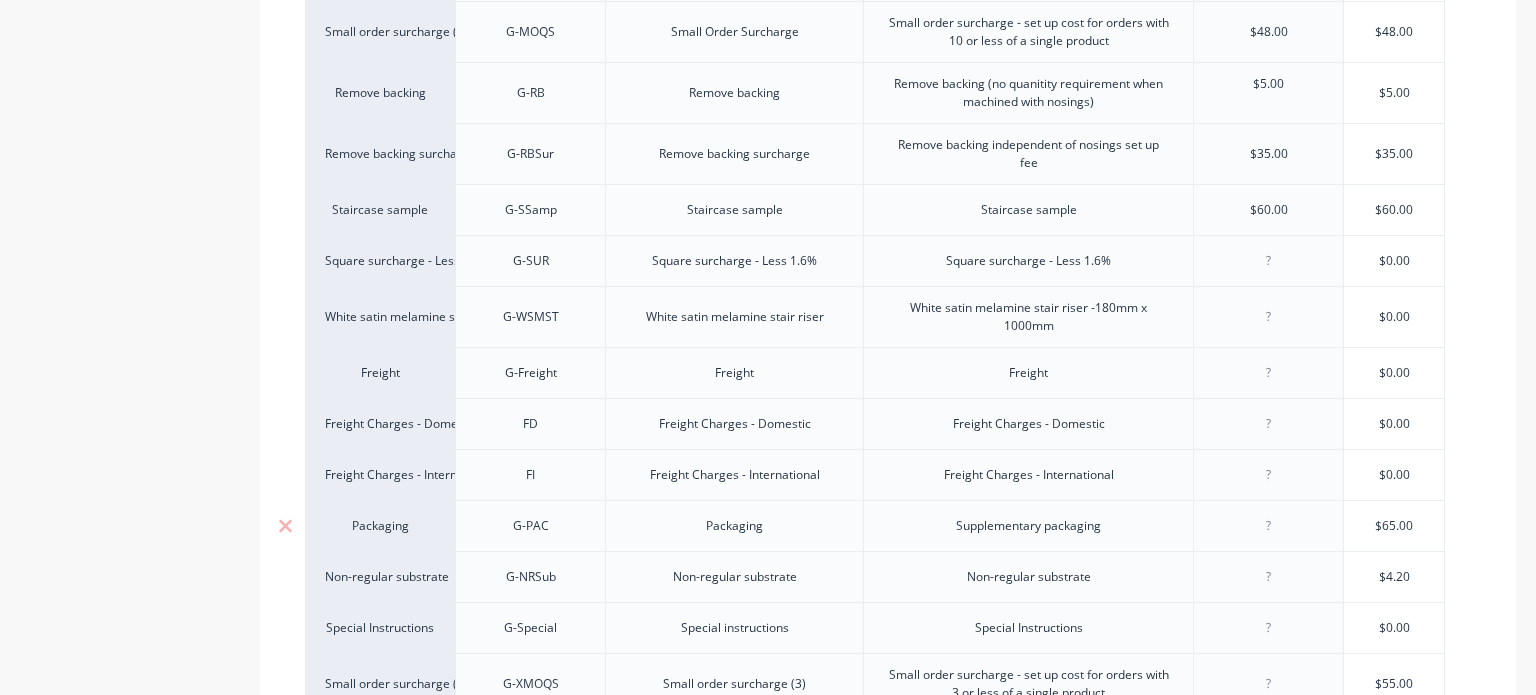 type on "x" 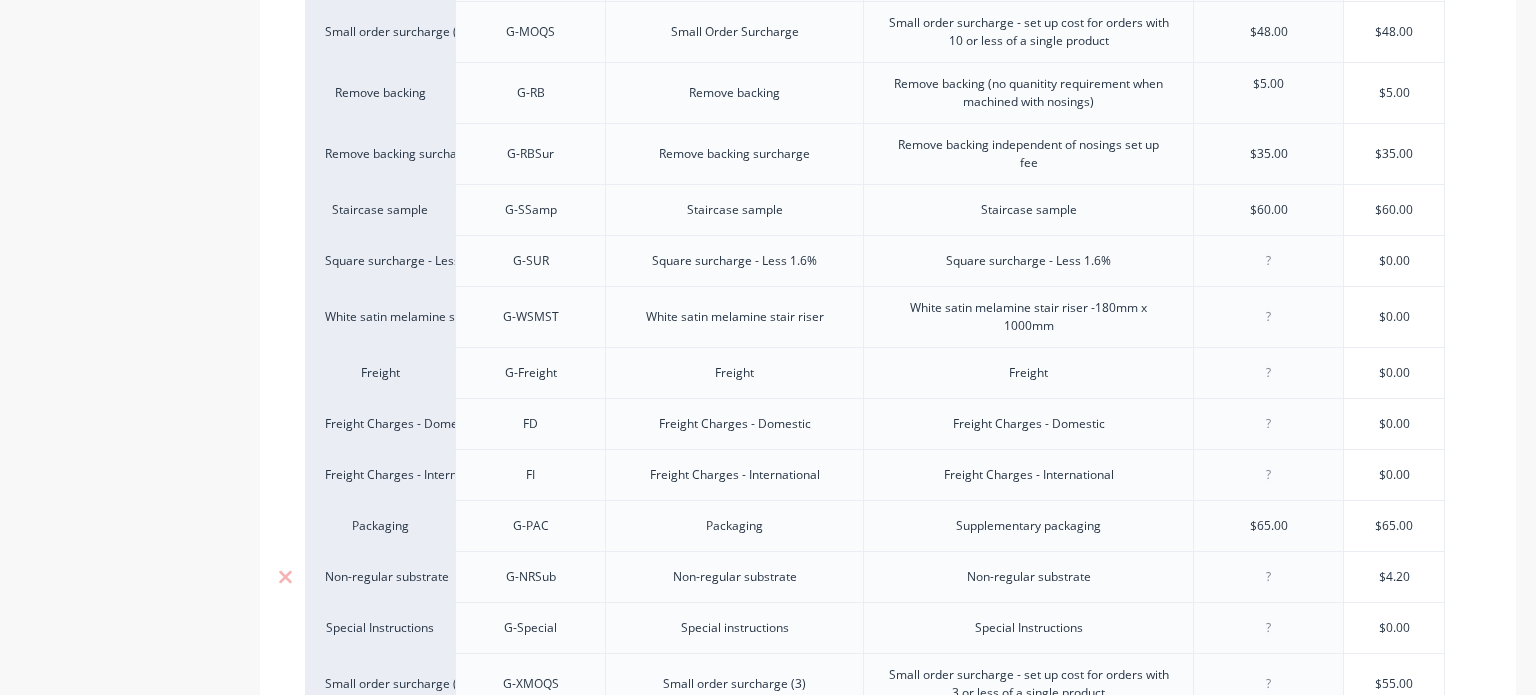 click at bounding box center [1268, 576] 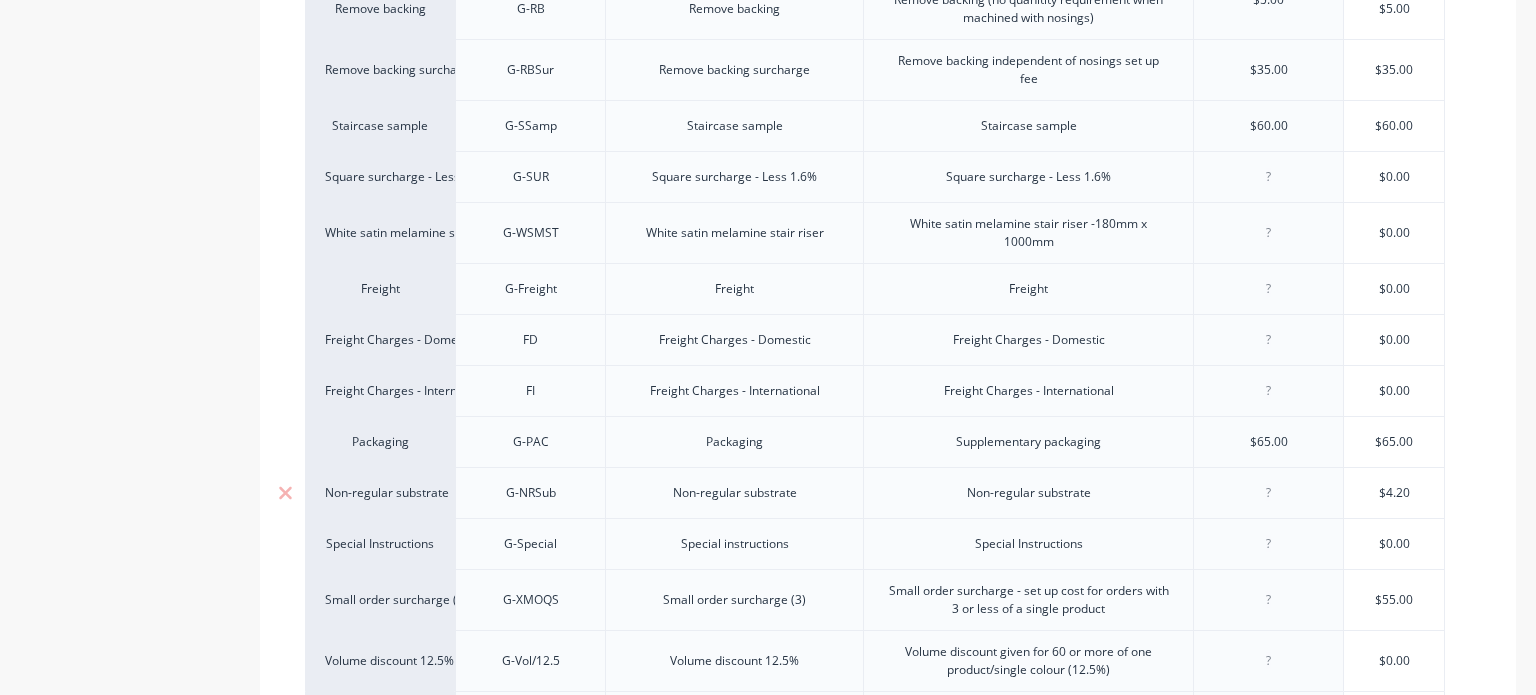 scroll, scrollTop: 842, scrollLeft: 0, axis: vertical 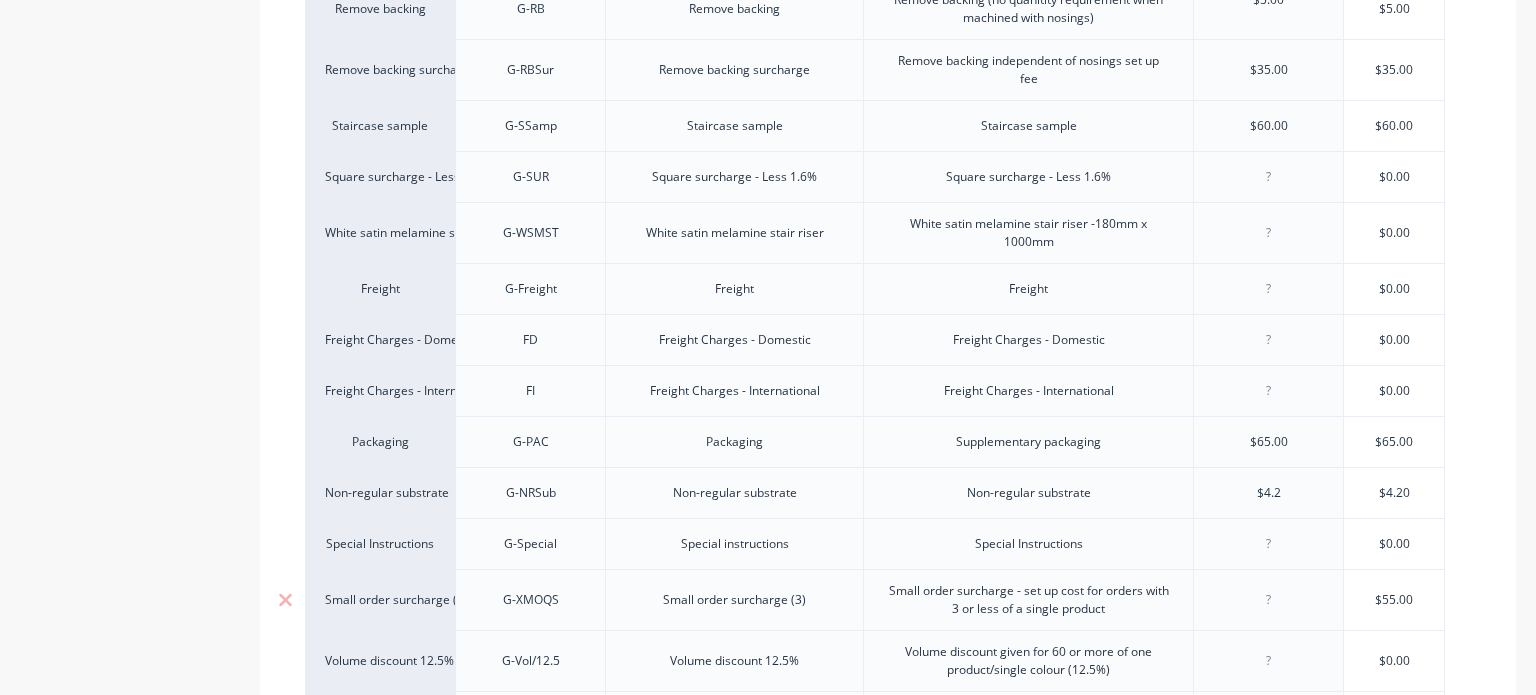 type on "x" 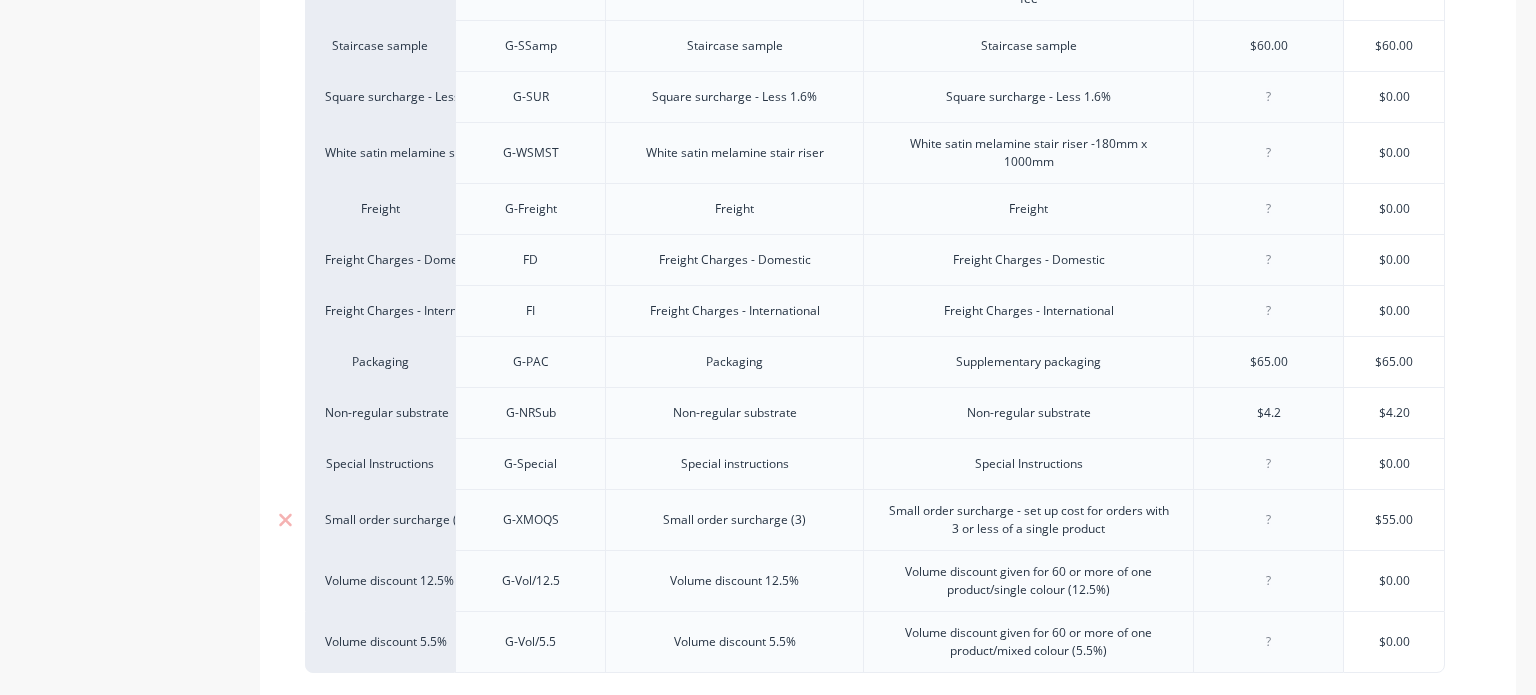 scroll, scrollTop: 924, scrollLeft: 0, axis: vertical 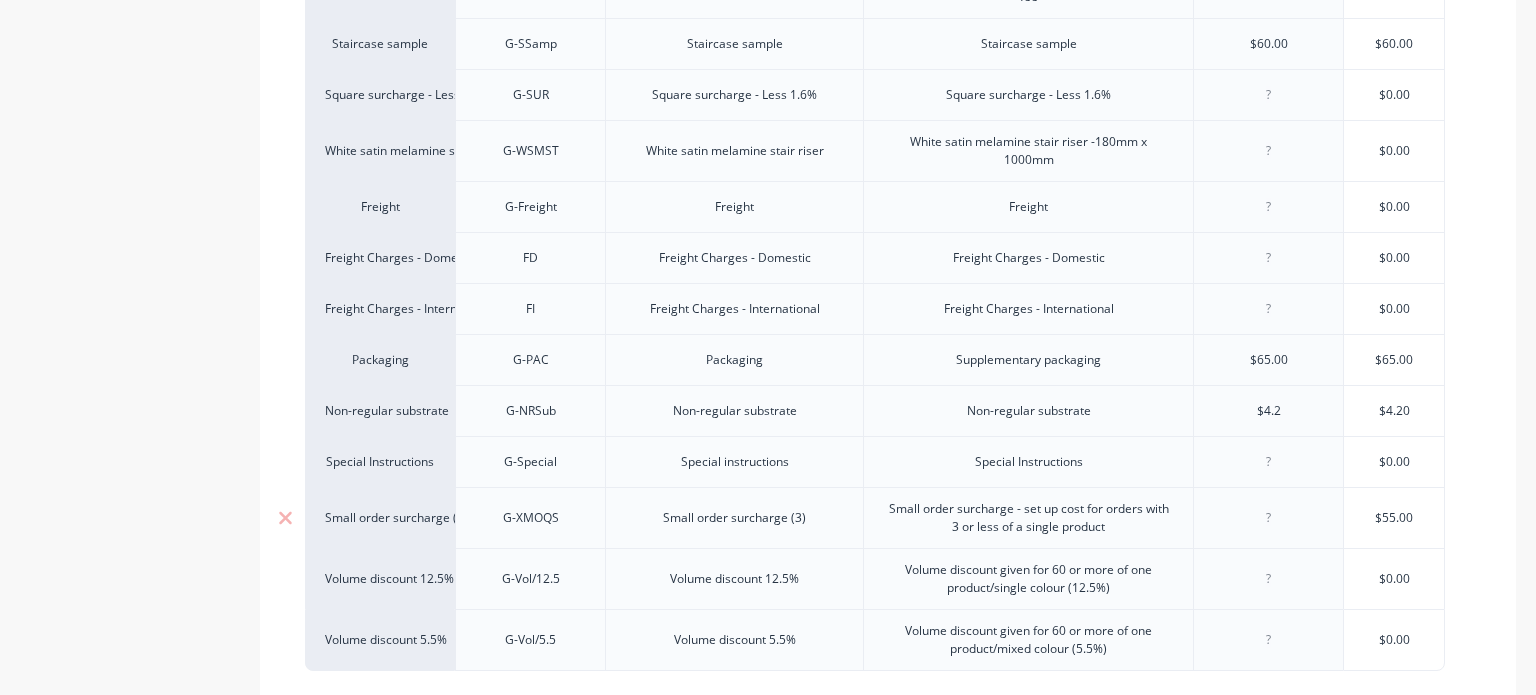type 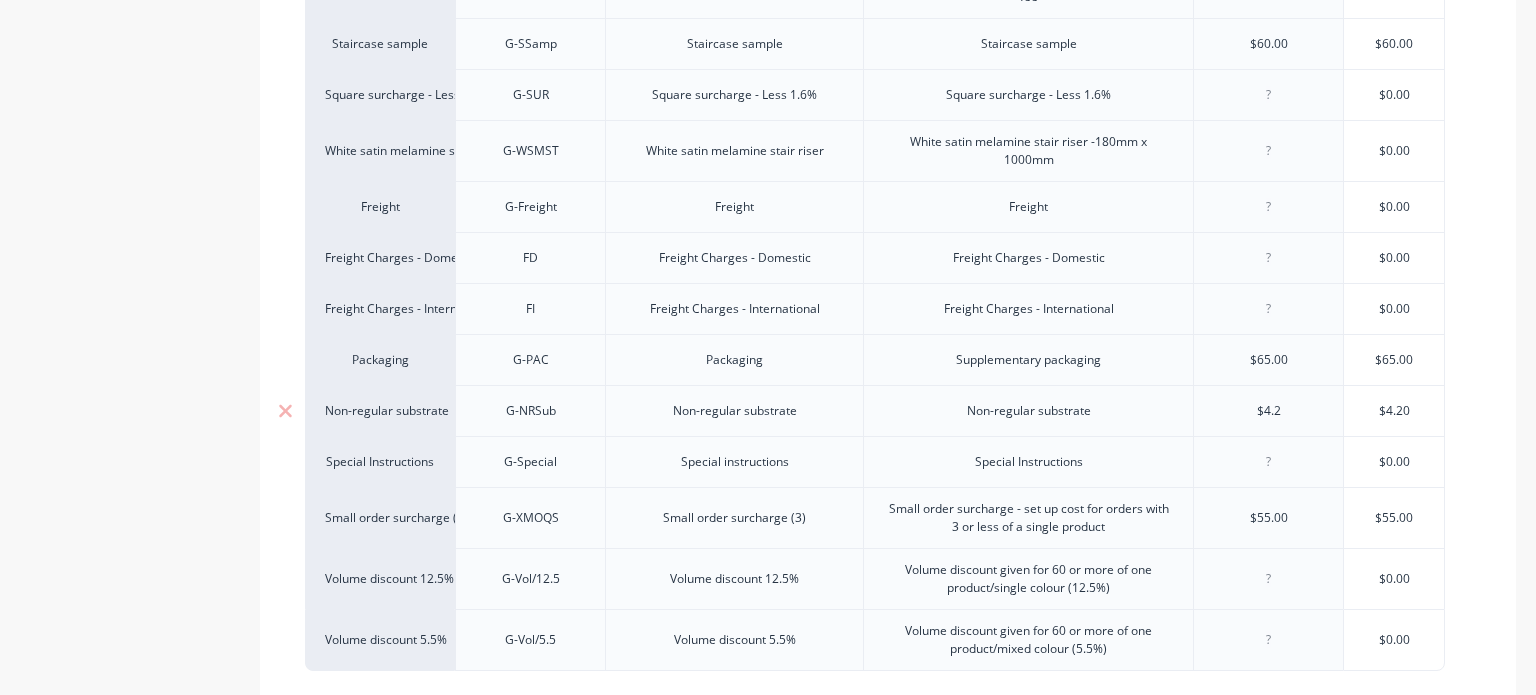 click on "$4.2" at bounding box center [1269, 411] 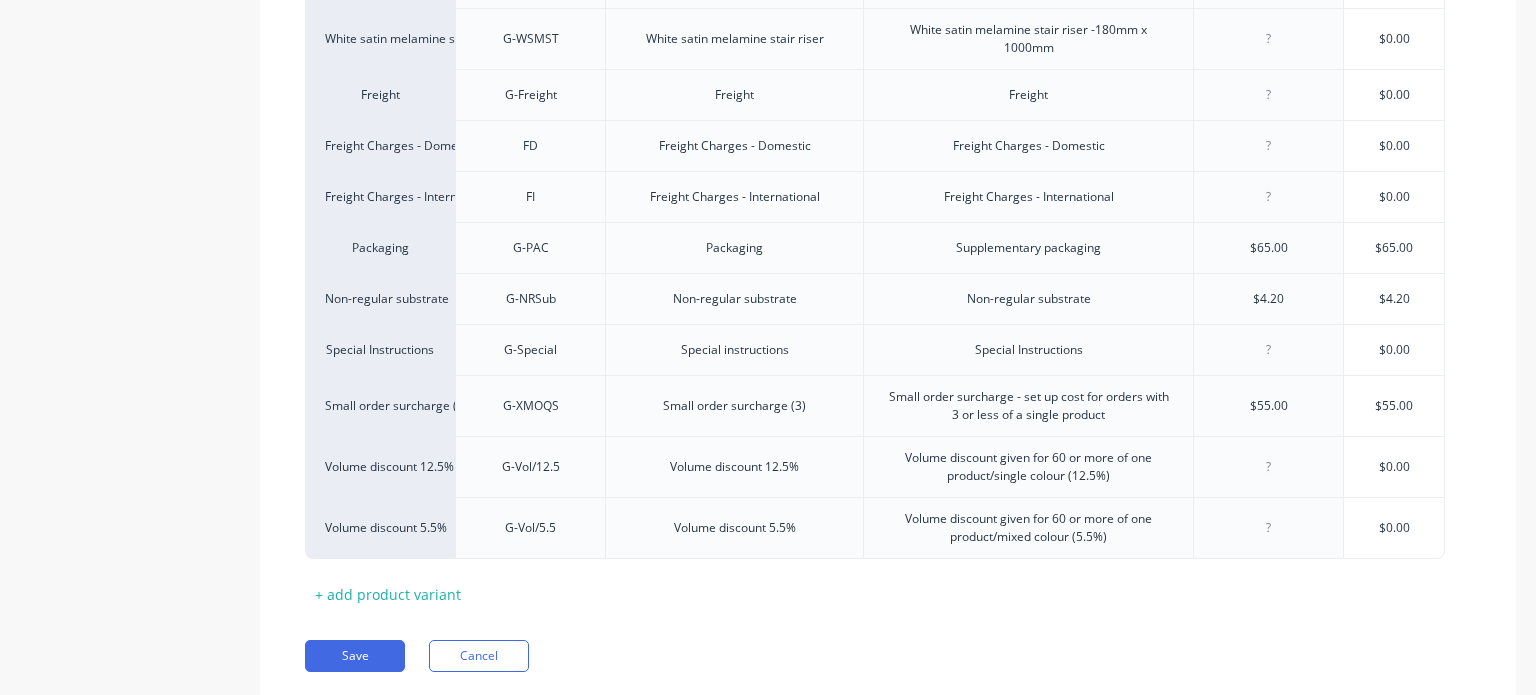 scroll, scrollTop: 1093, scrollLeft: 0, axis: vertical 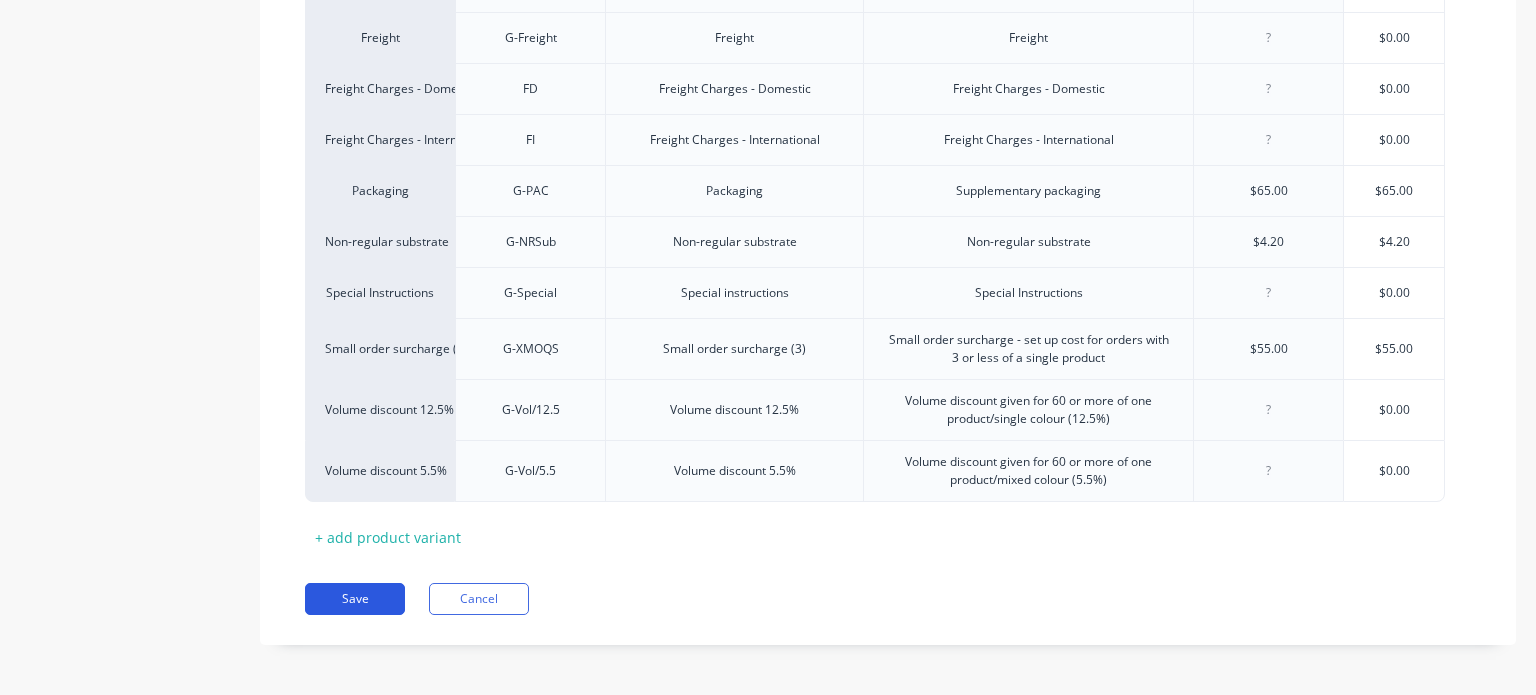 click on "Save" at bounding box center [355, 599] 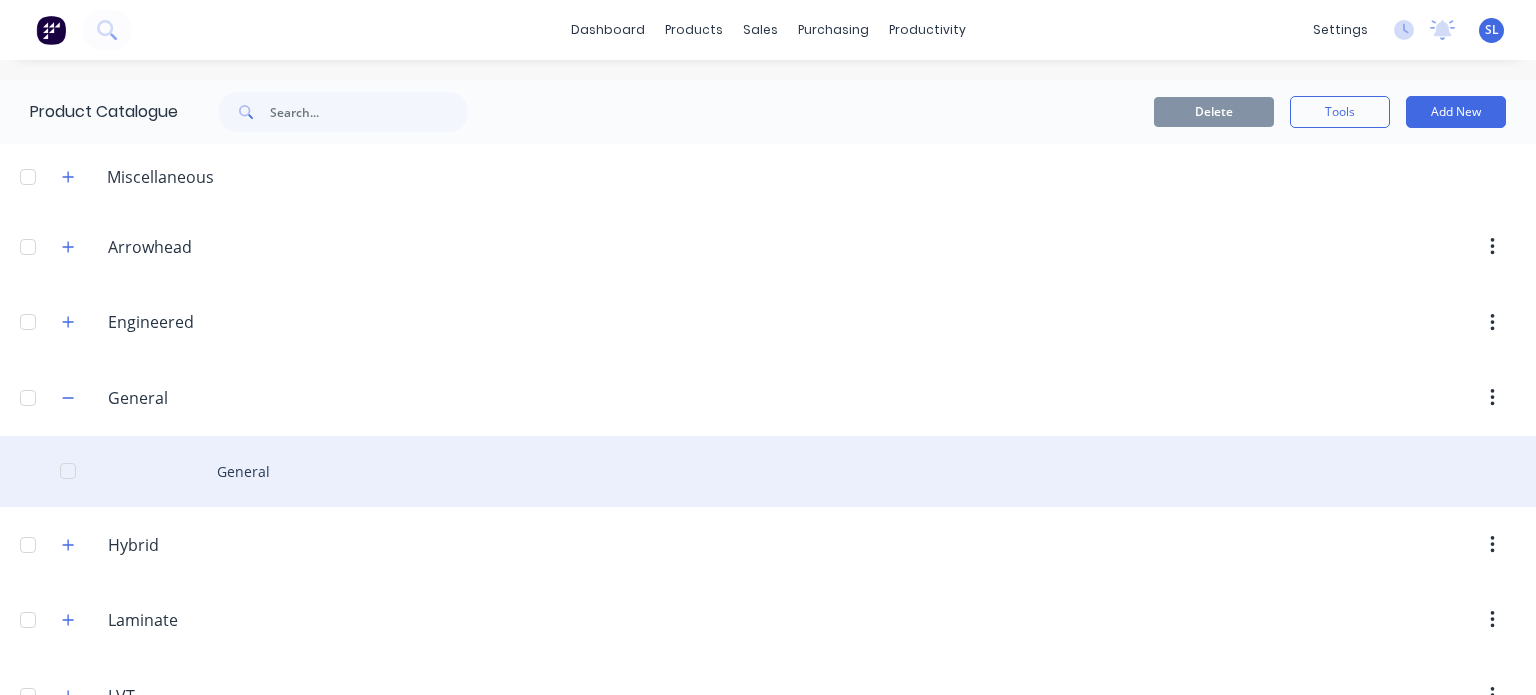 click on "General" at bounding box center (768, 471) 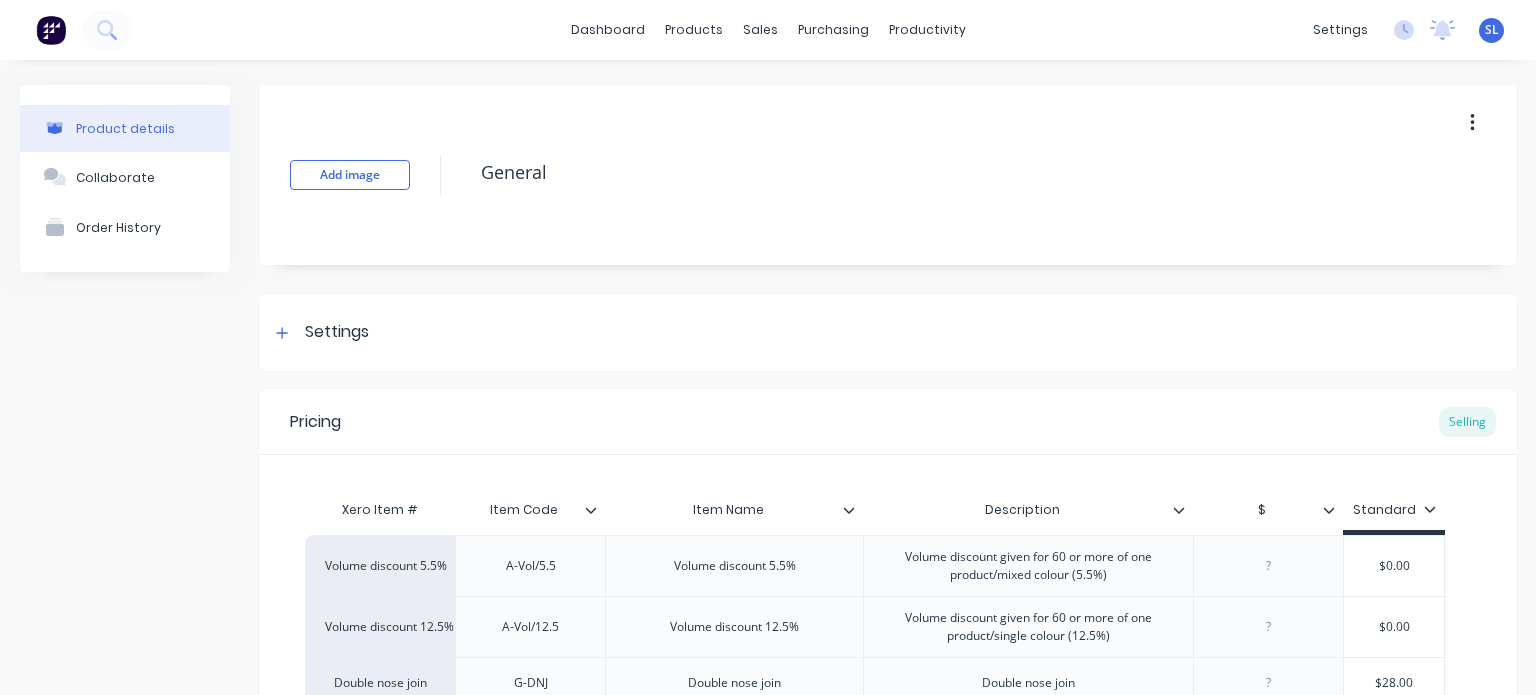 click 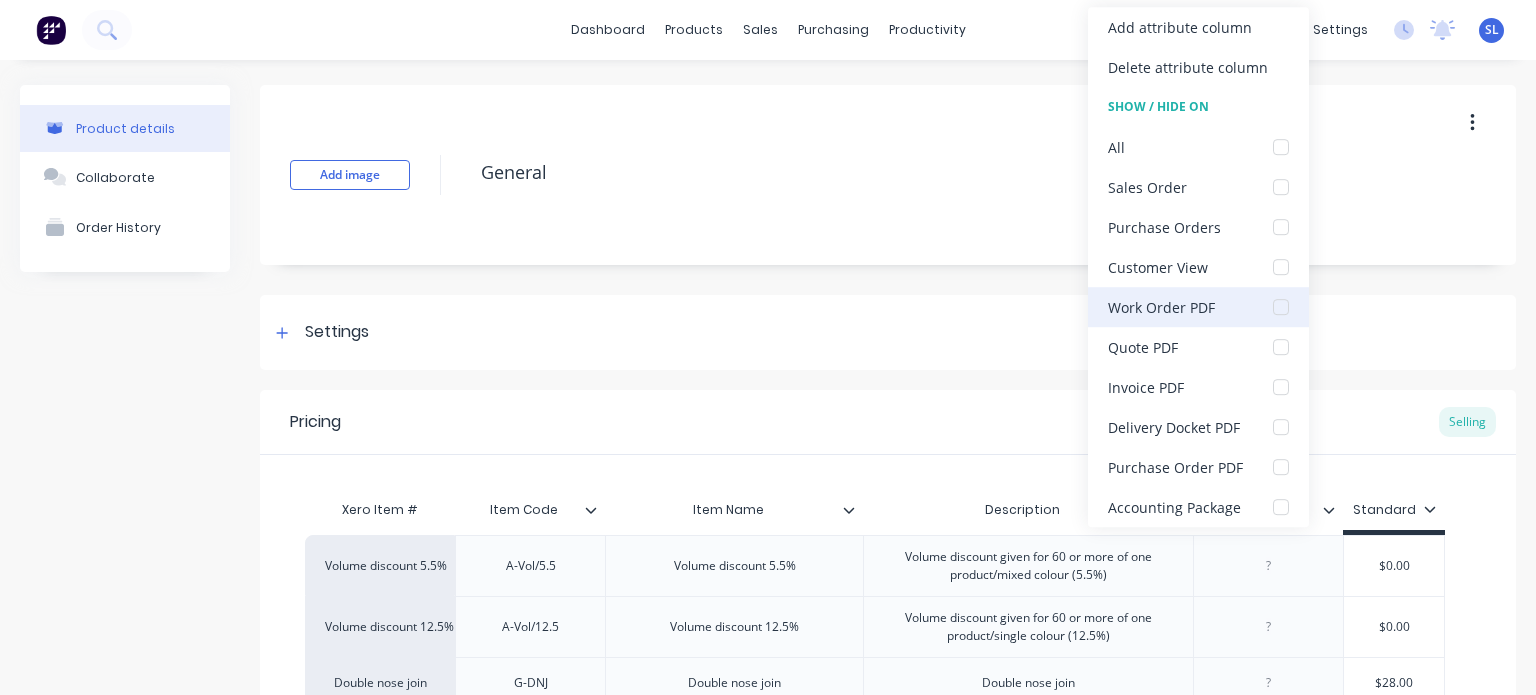 click at bounding box center (1281, 307) 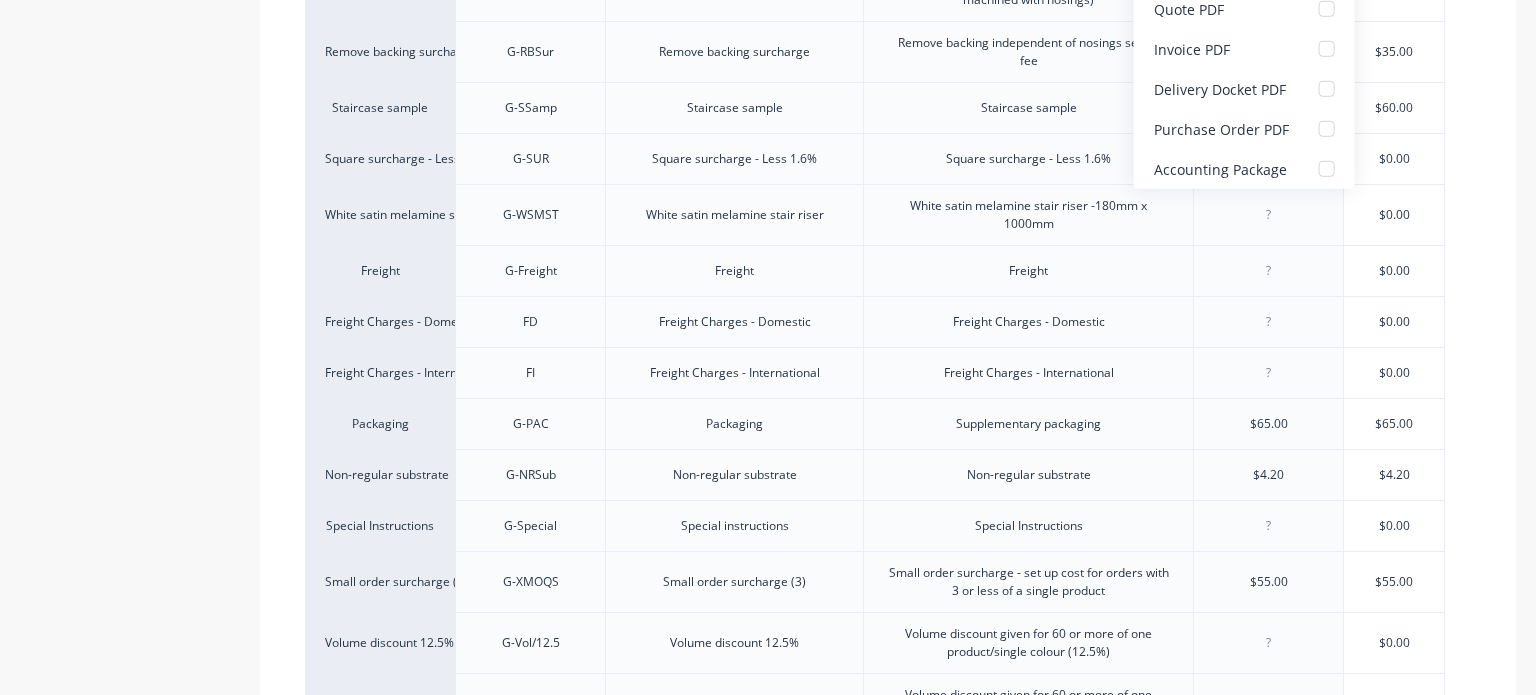 scroll, scrollTop: 1093, scrollLeft: 0, axis: vertical 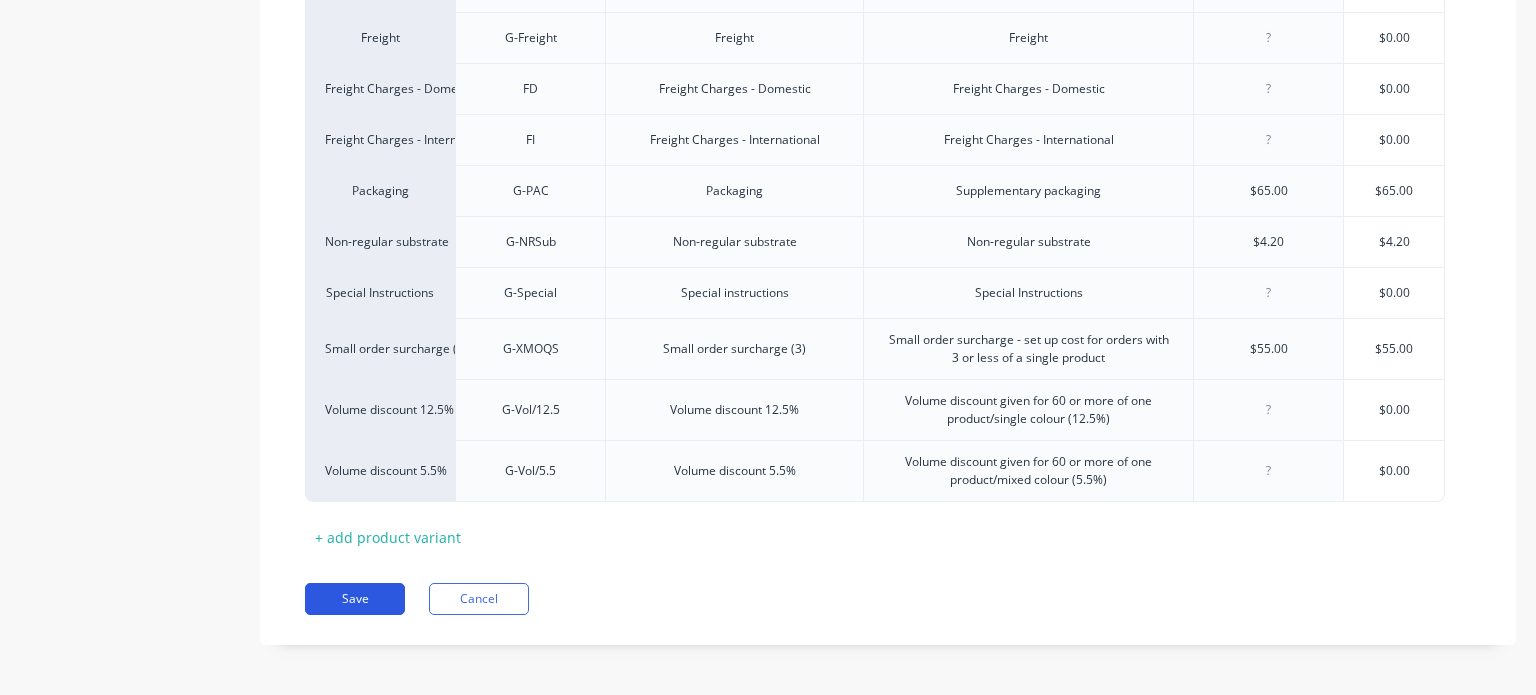 click on "Save" at bounding box center [355, 599] 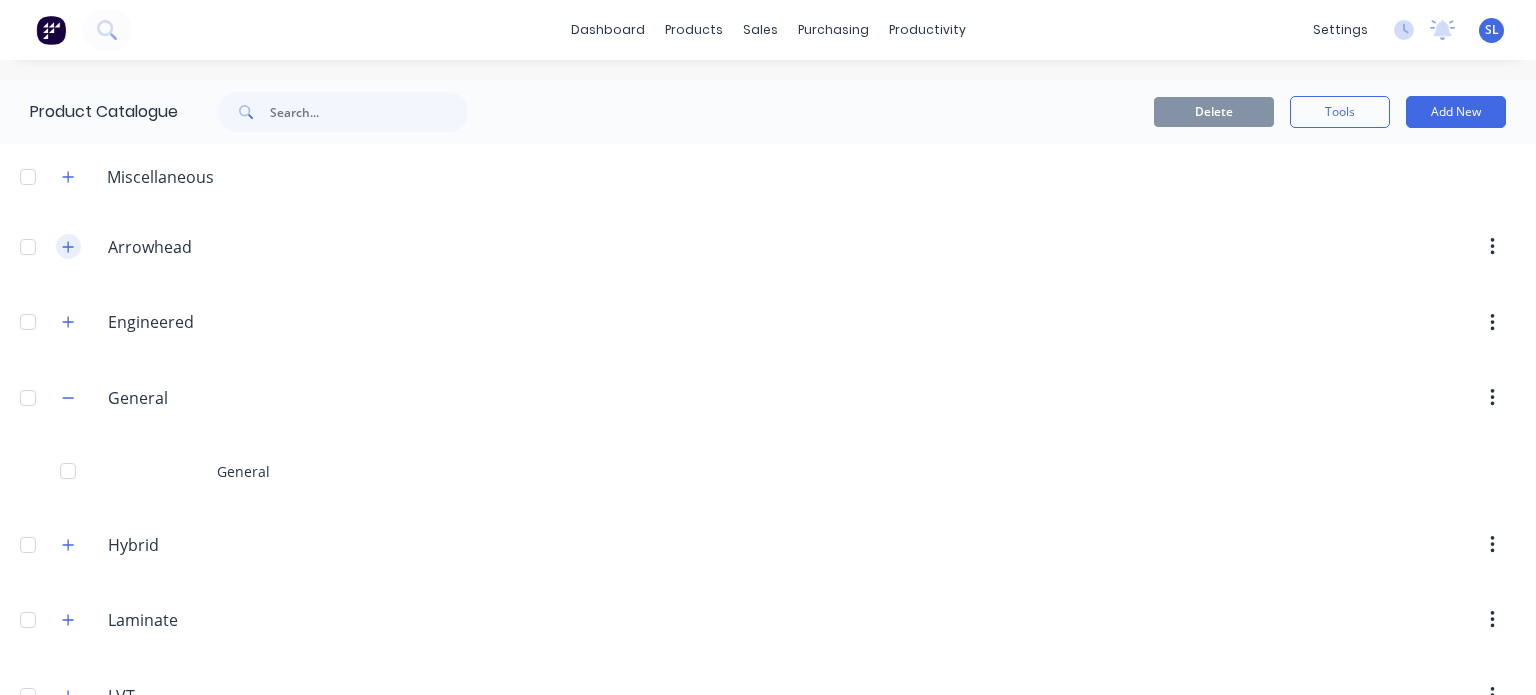 click 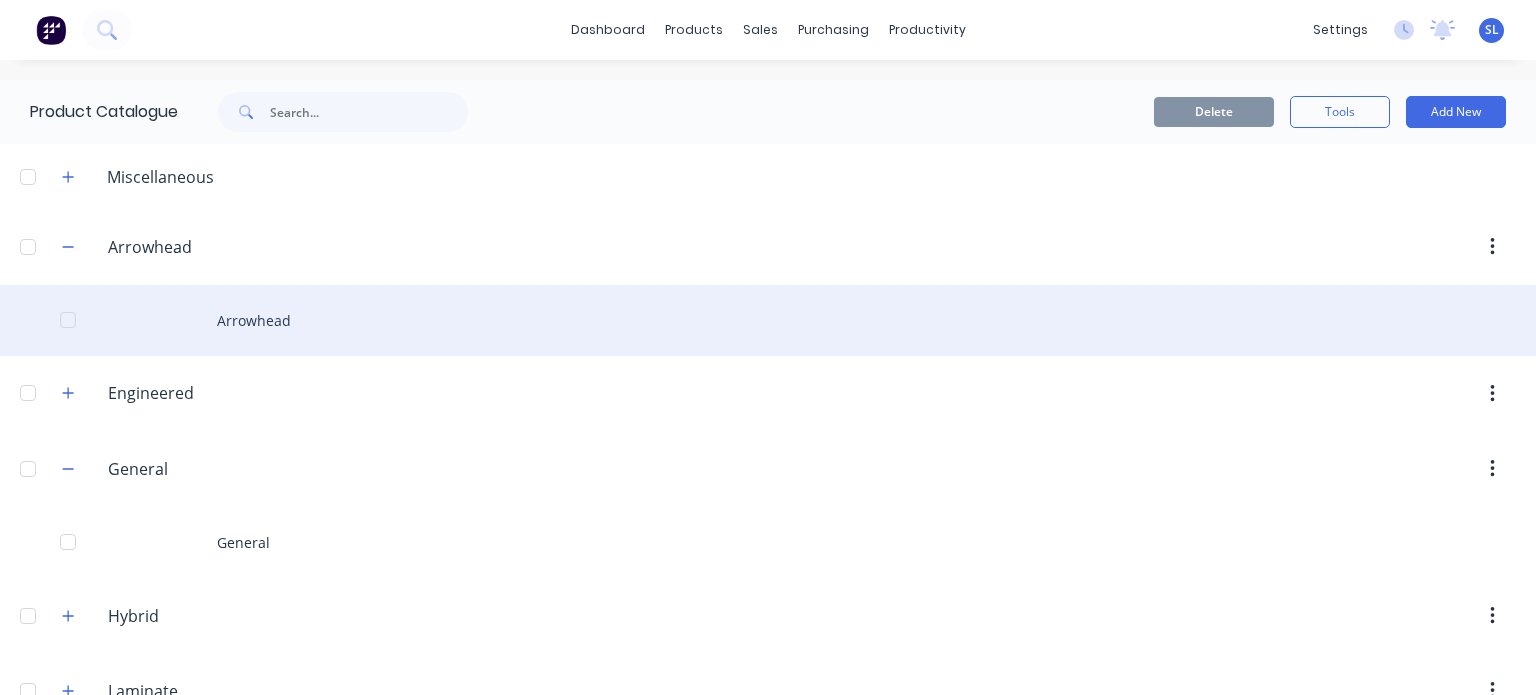 click on "Arrowhead" at bounding box center [768, 320] 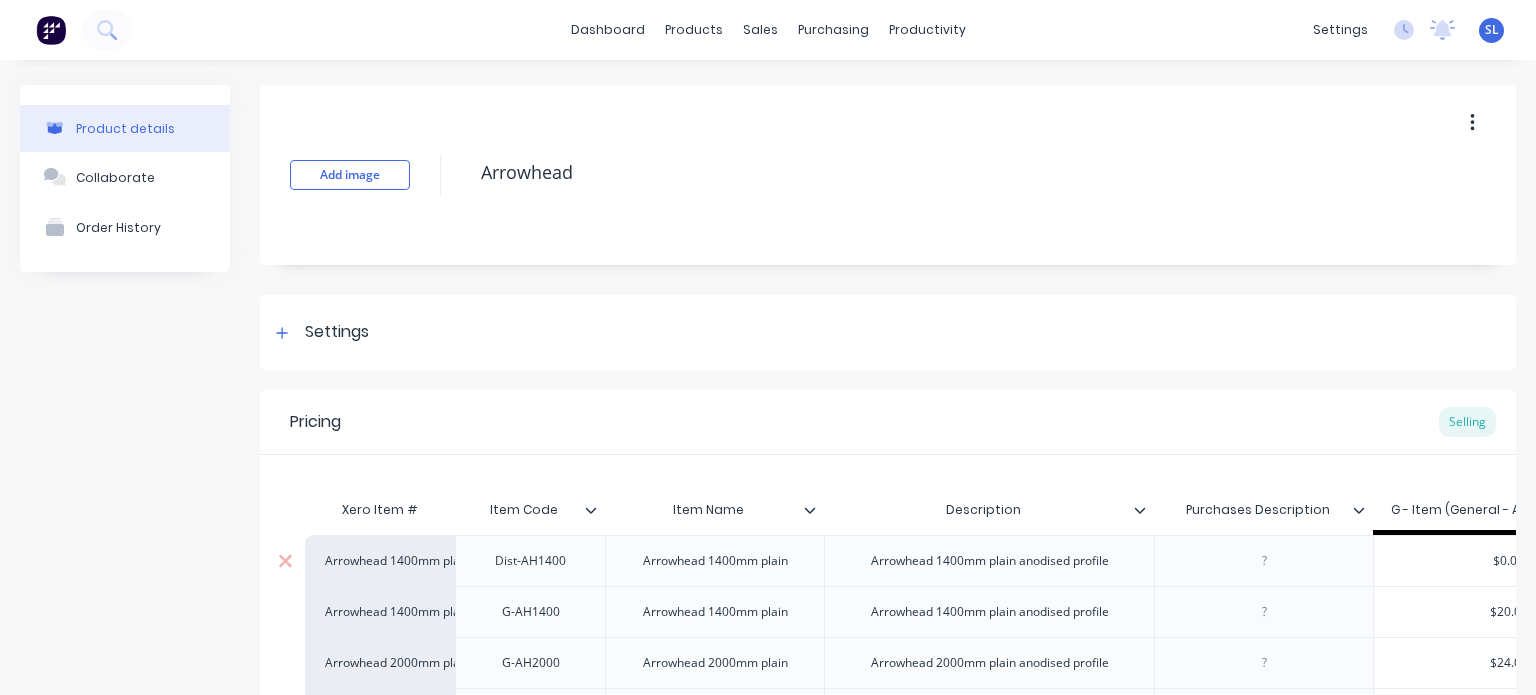 scroll, scrollTop: 0, scrollLeft: 143, axis: horizontal 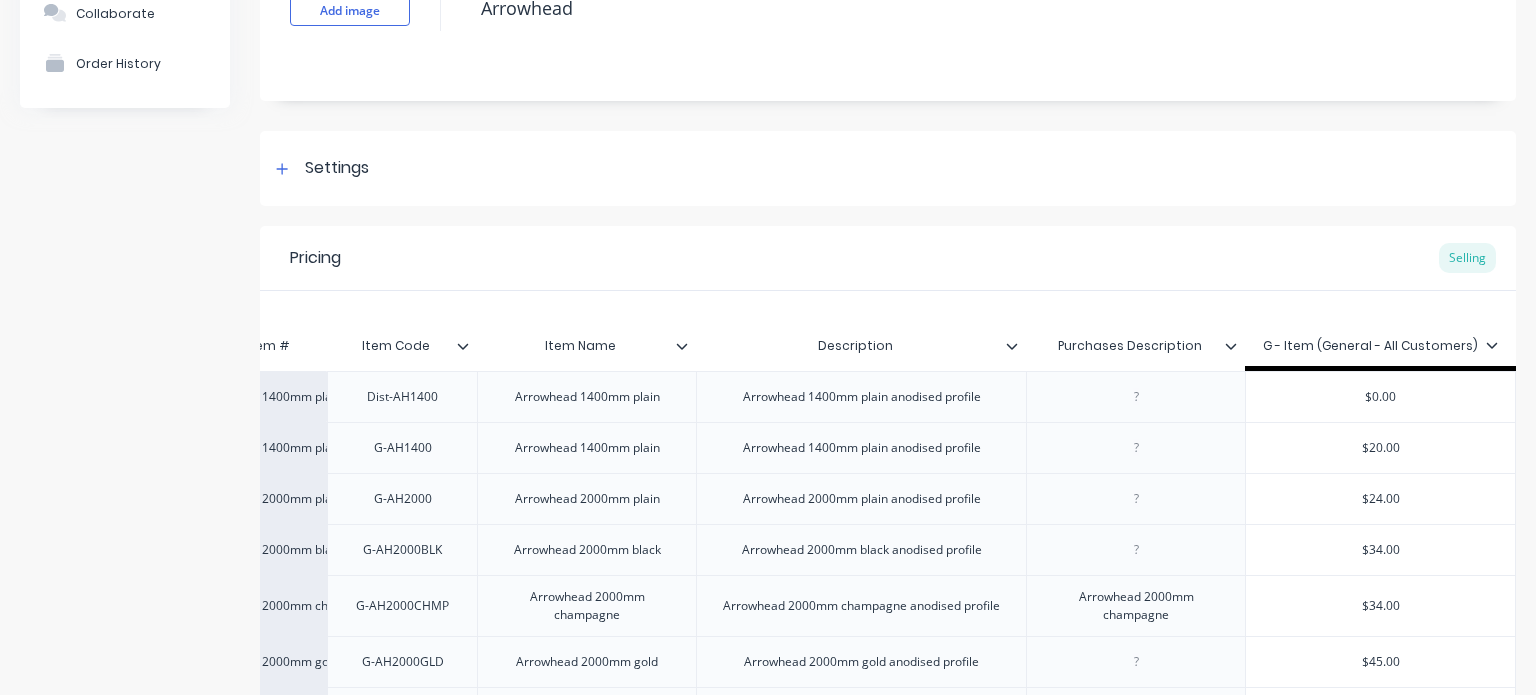 click 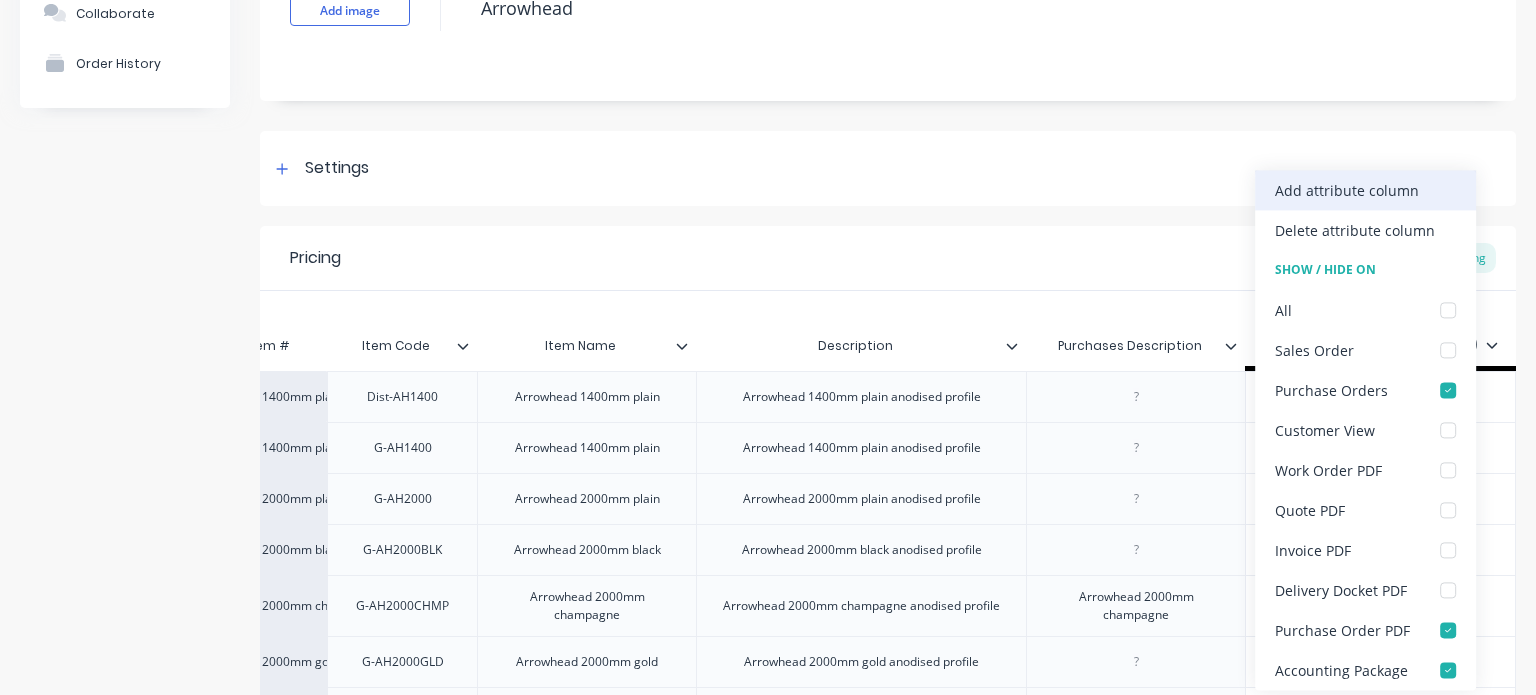 click on "Add attribute column" at bounding box center (1347, 190) 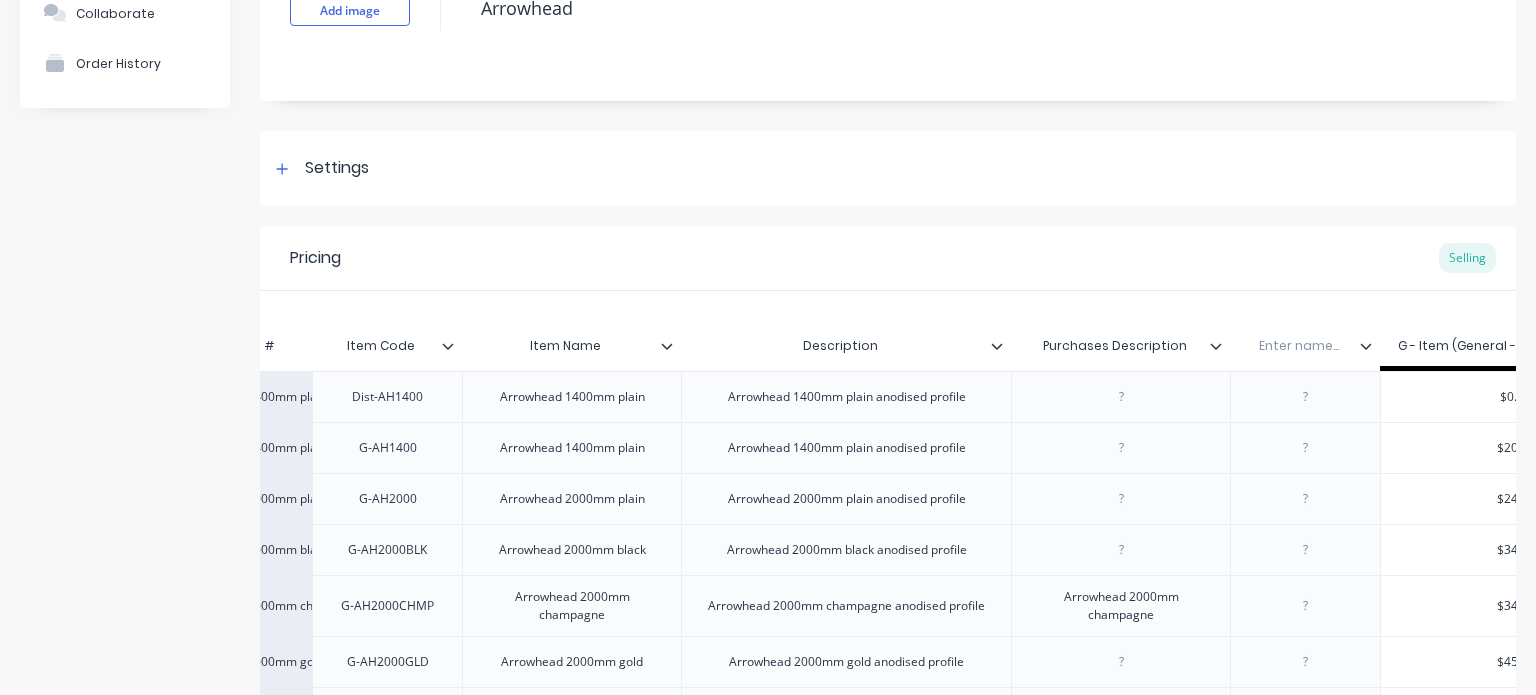 scroll, scrollTop: 0, scrollLeft: 293, axis: horizontal 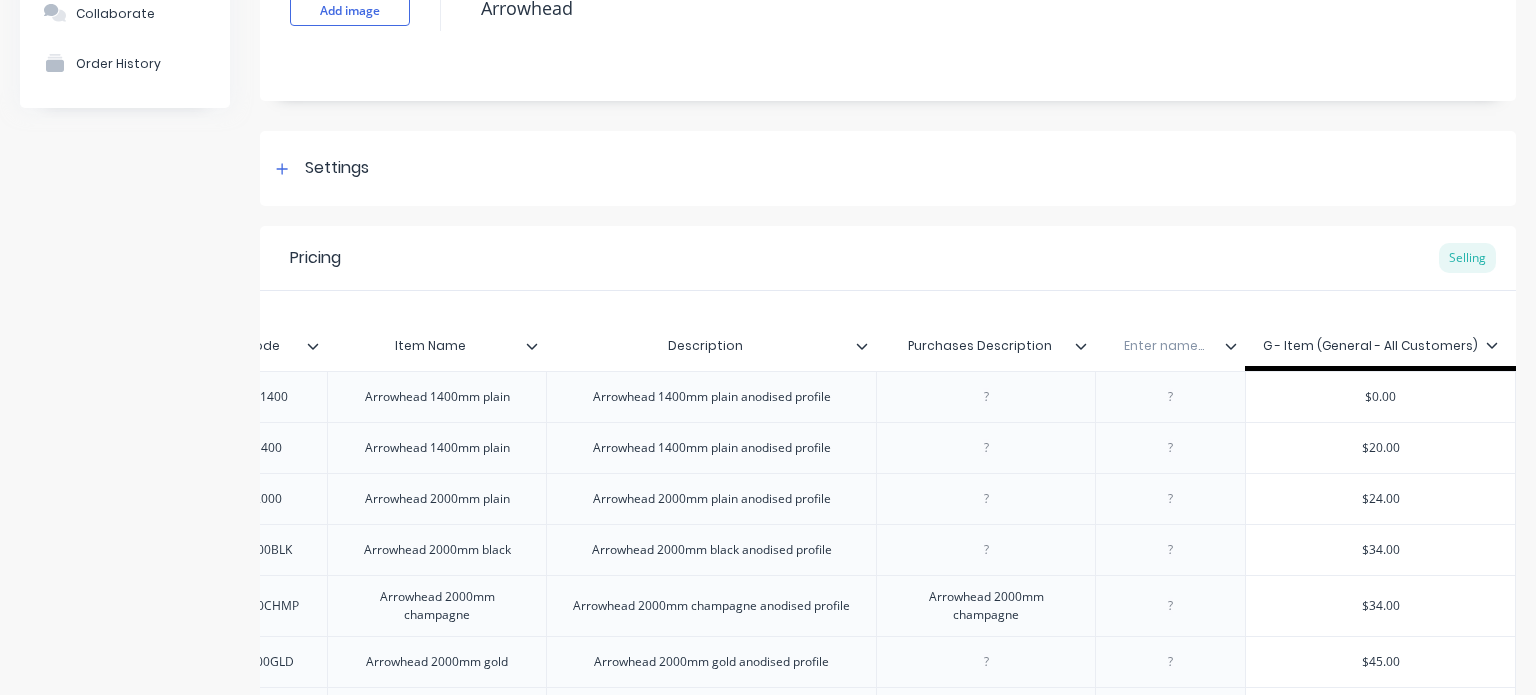click at bounding box center [1171, 448] 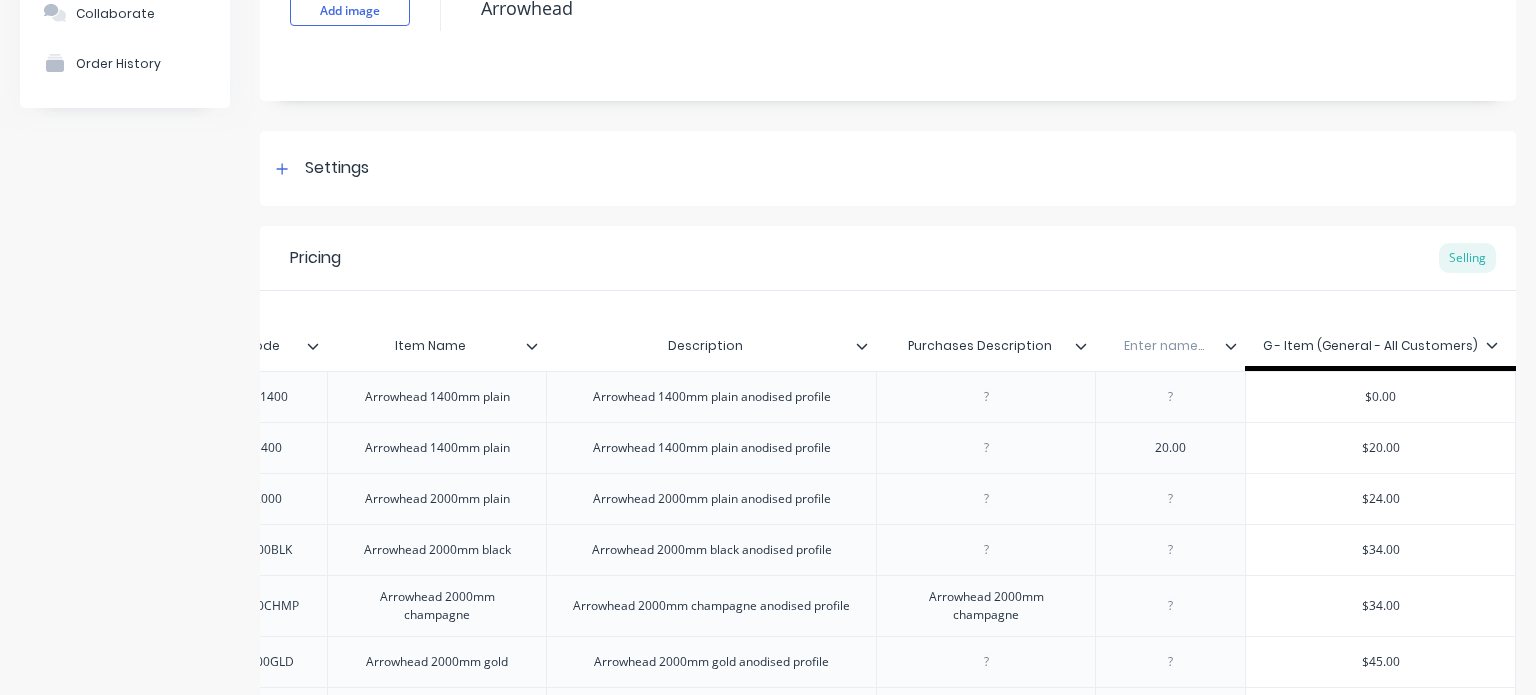 type on "x" 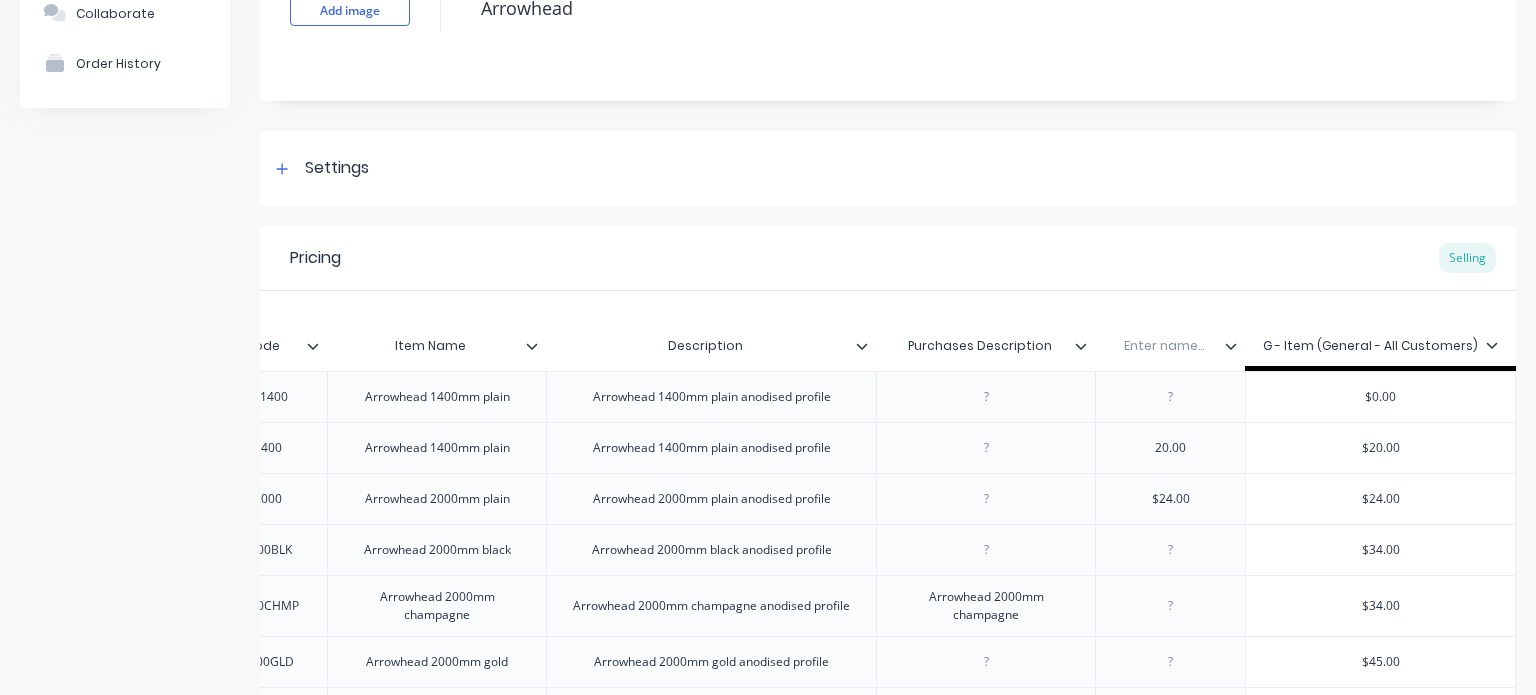click on "20.00" at bounding box center [1171, 448] 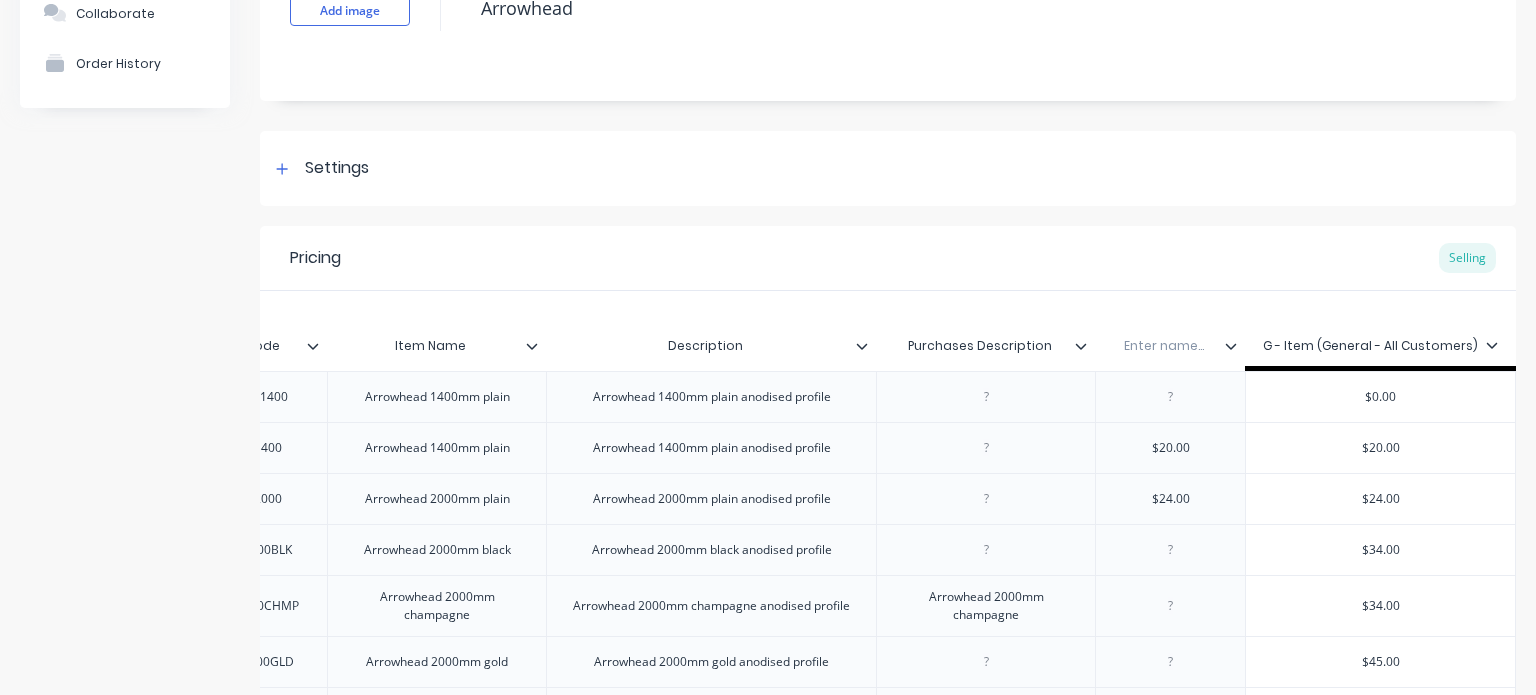 type on "x" 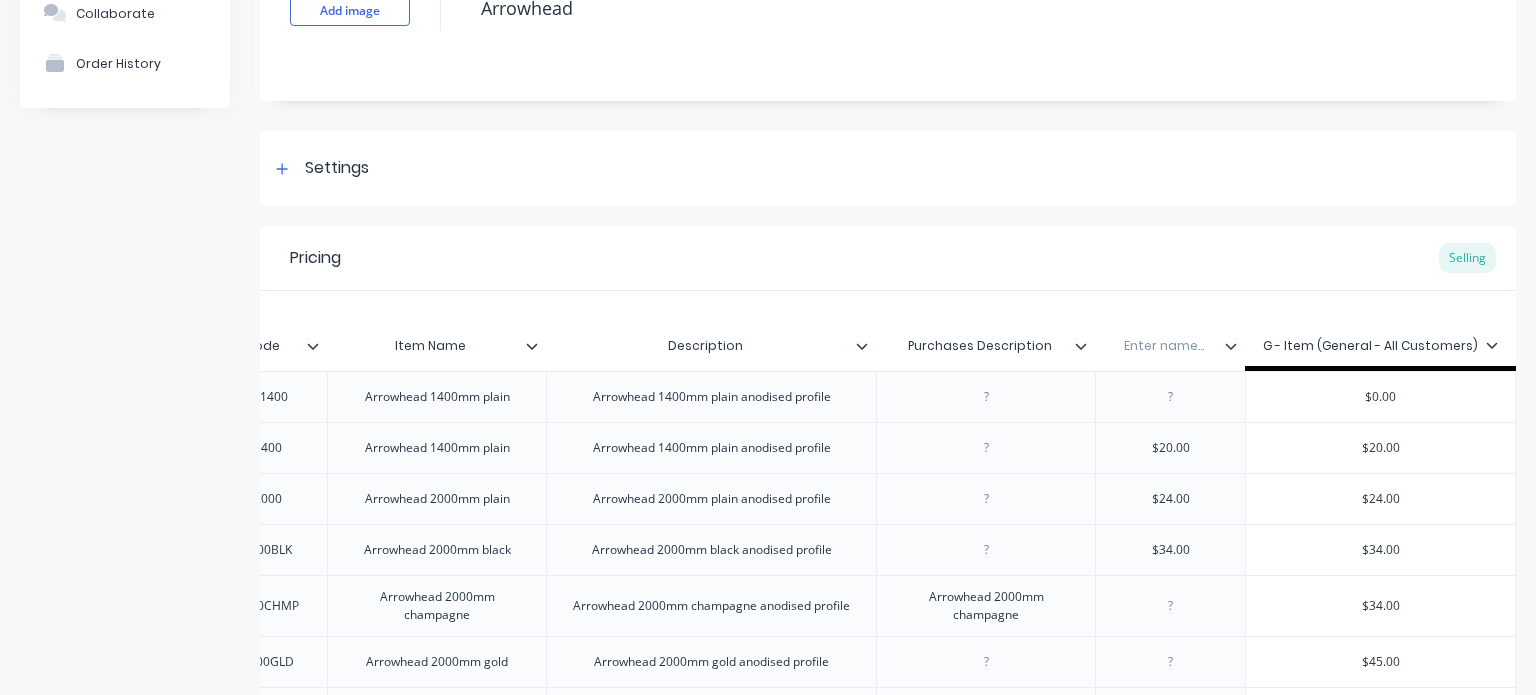 type on "x" 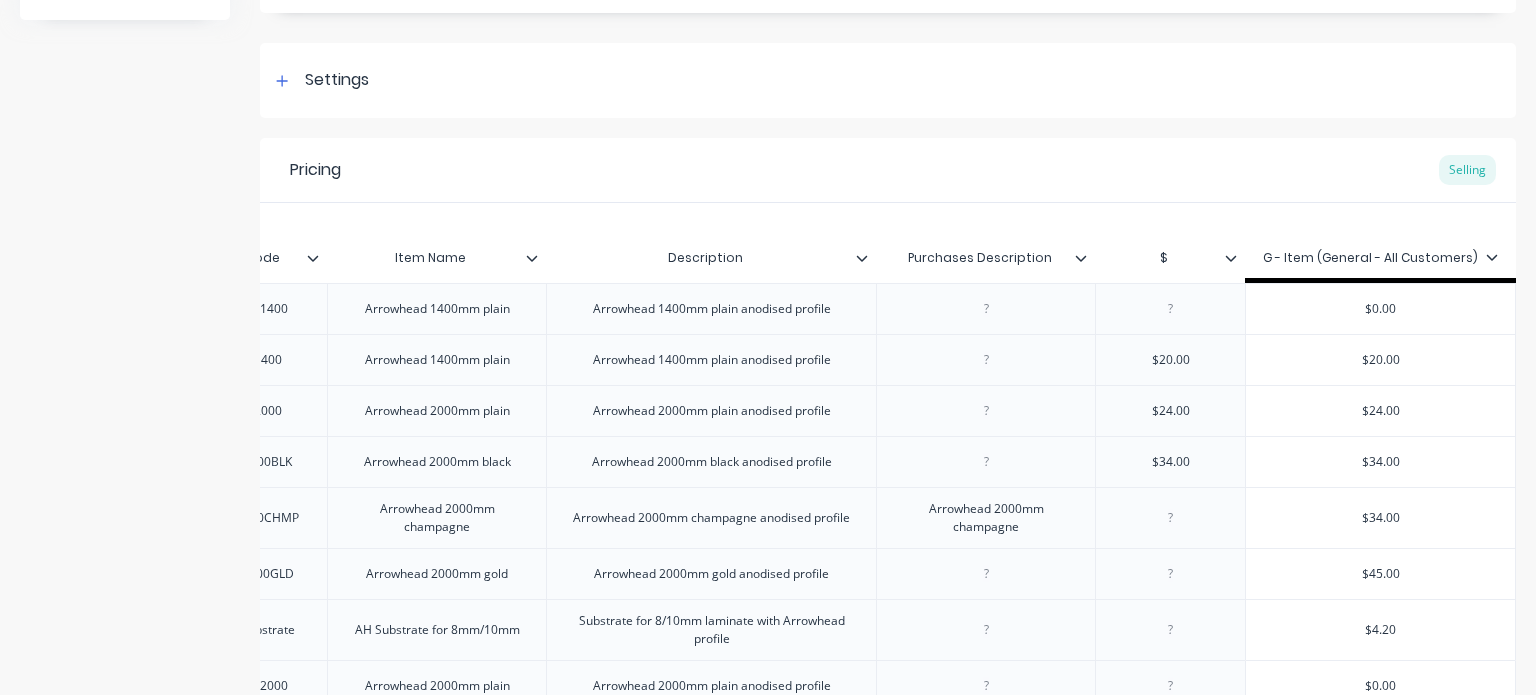 scroll, scrollTop: 256, scrollLeft: 0, axis: vertical 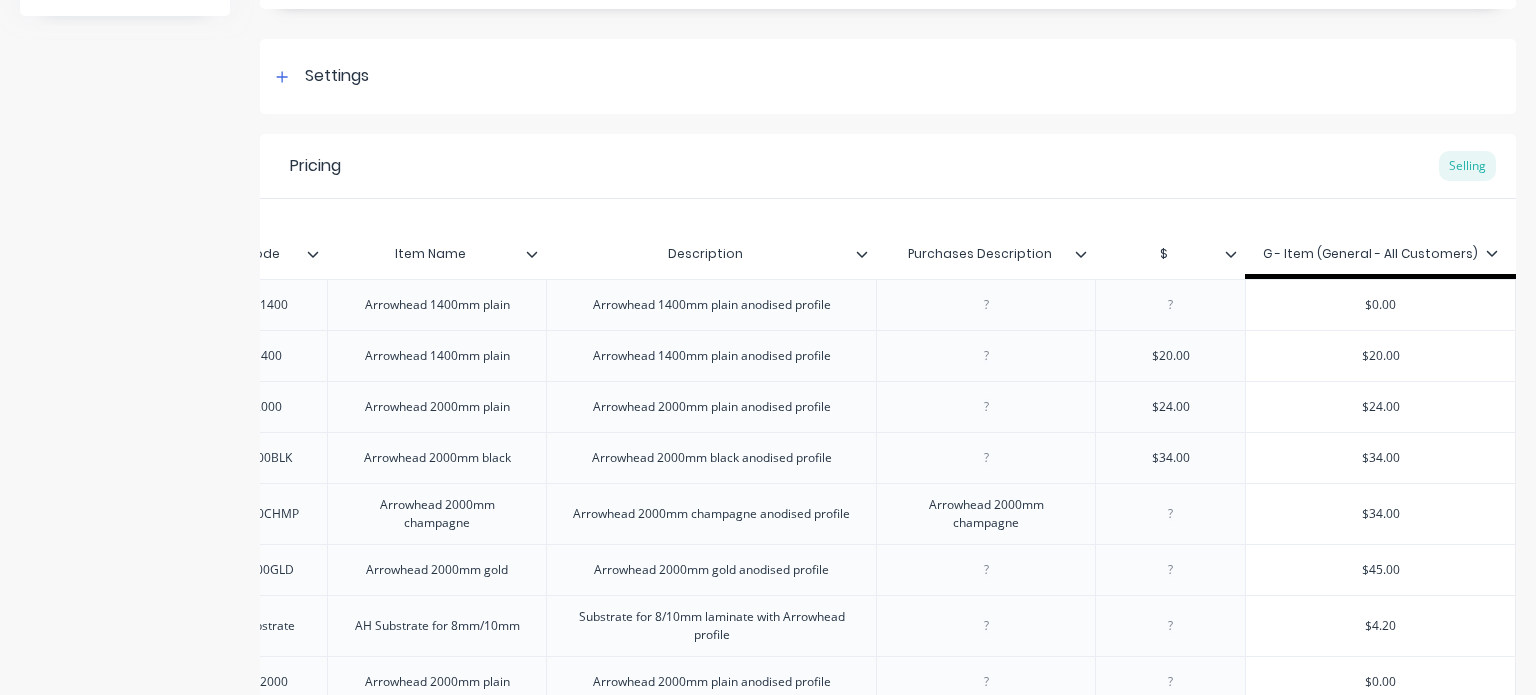 click at bounding box center [1170, 513] 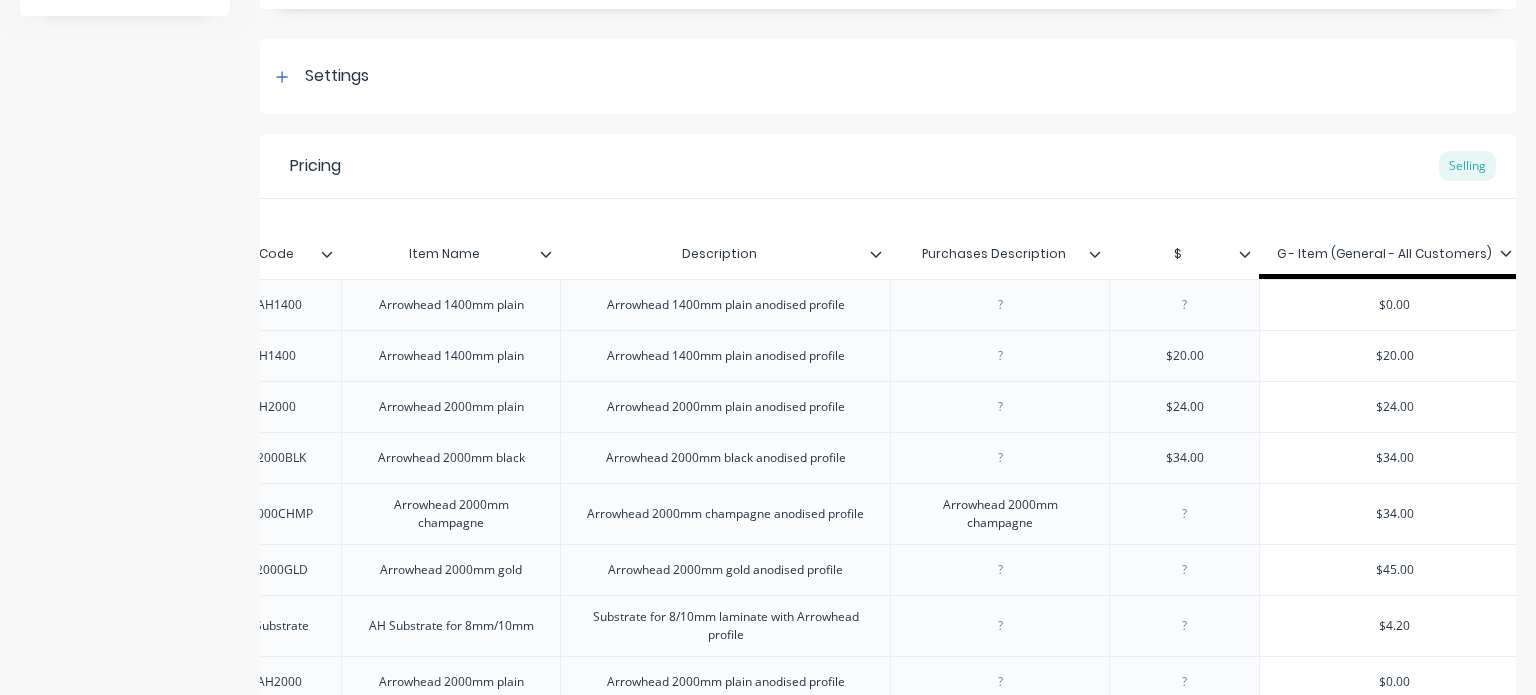 scroll, scrollTop: 0, scrollLeft: 278, axis: horizontal 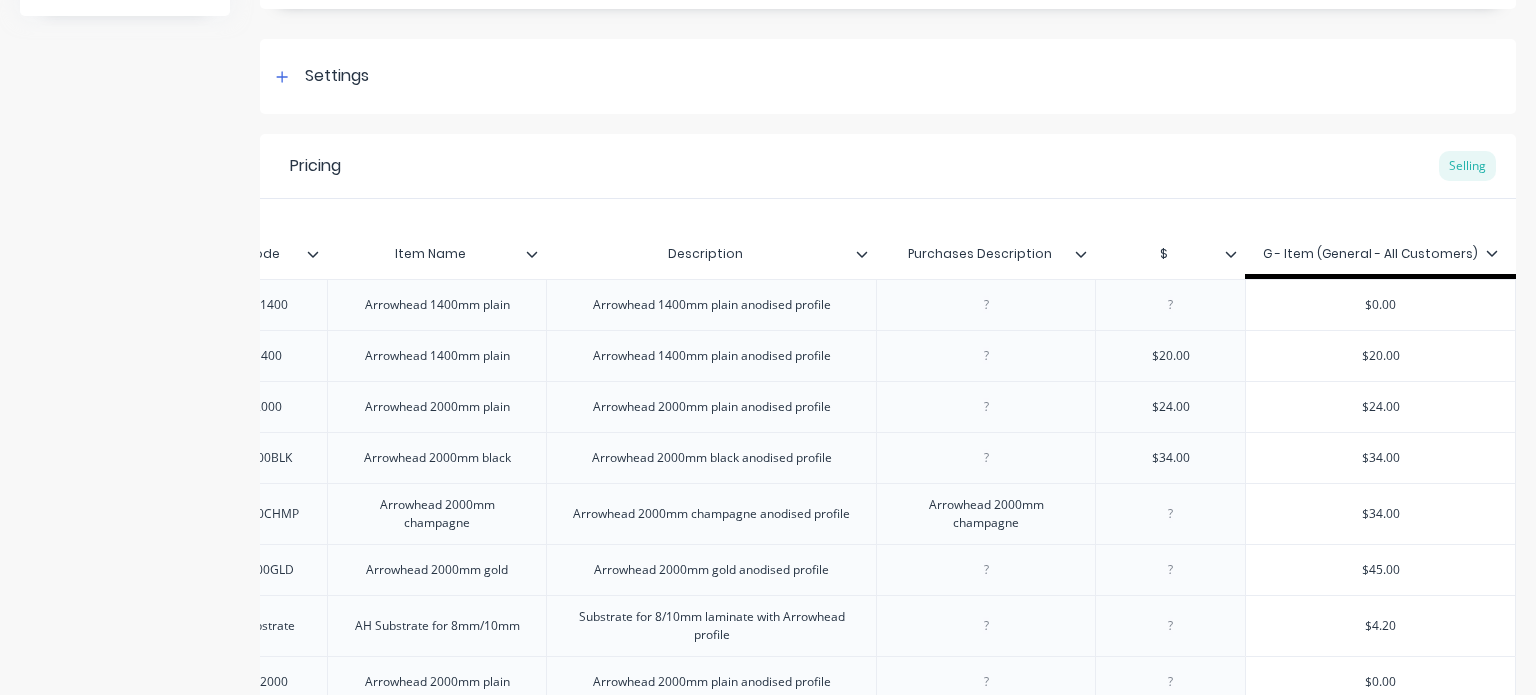 click at bounding box center (1170, 513) 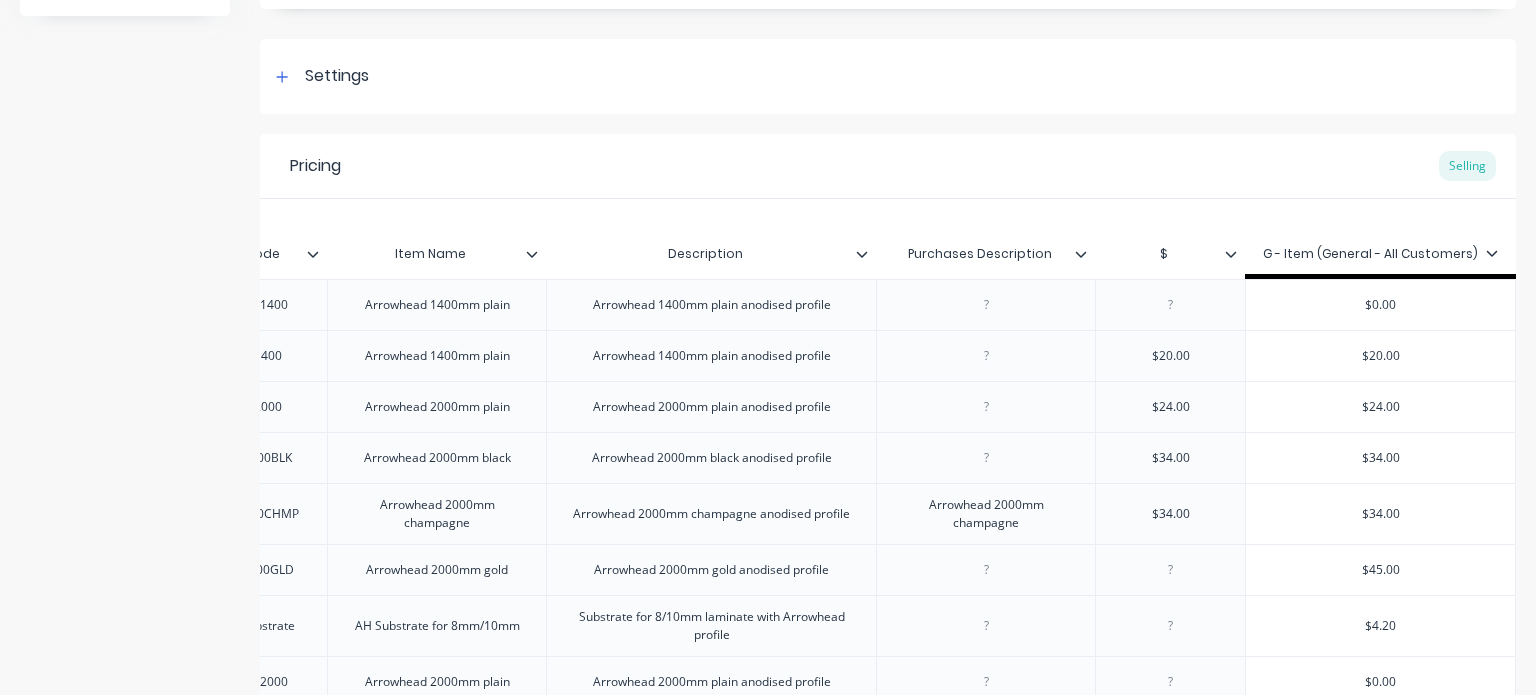 type on "x" 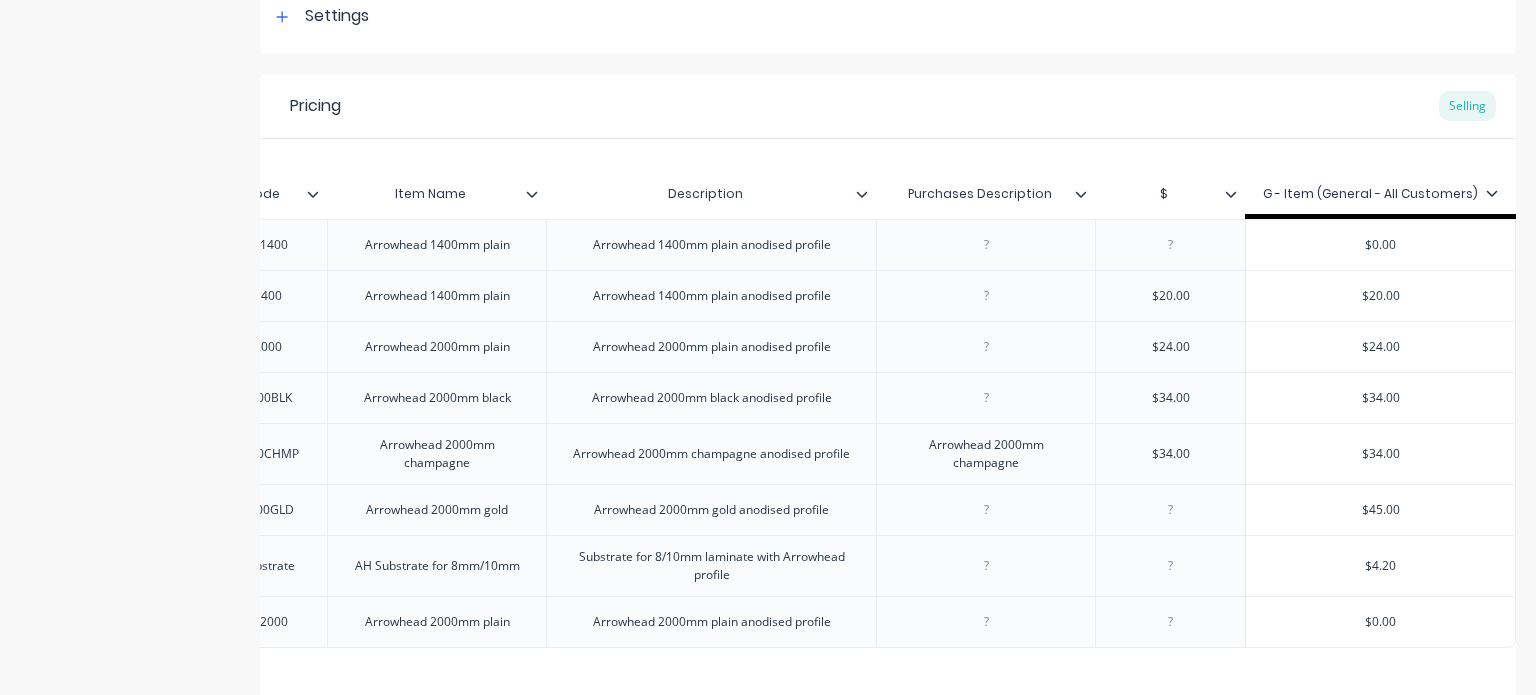 scroll, scrollTop: 320, scrollLeft: 0, axis: vertical 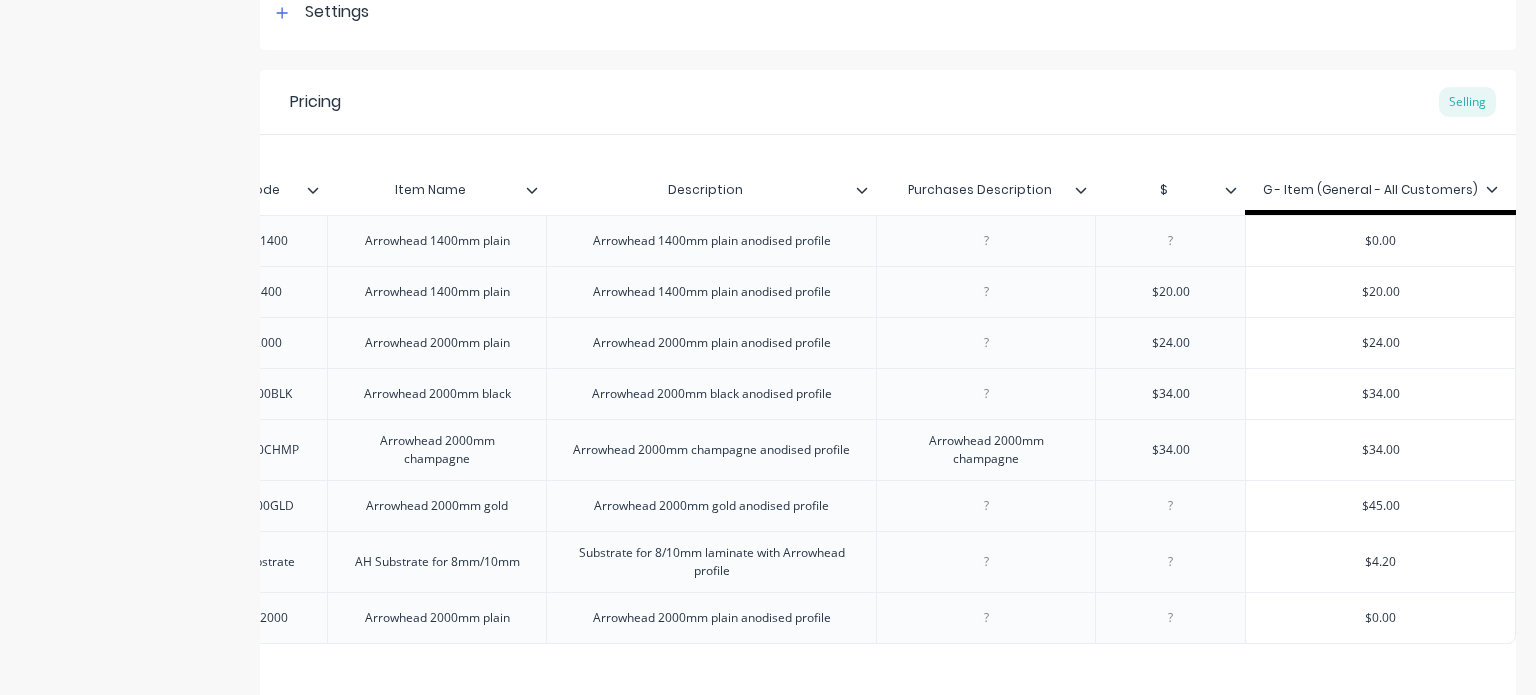 type 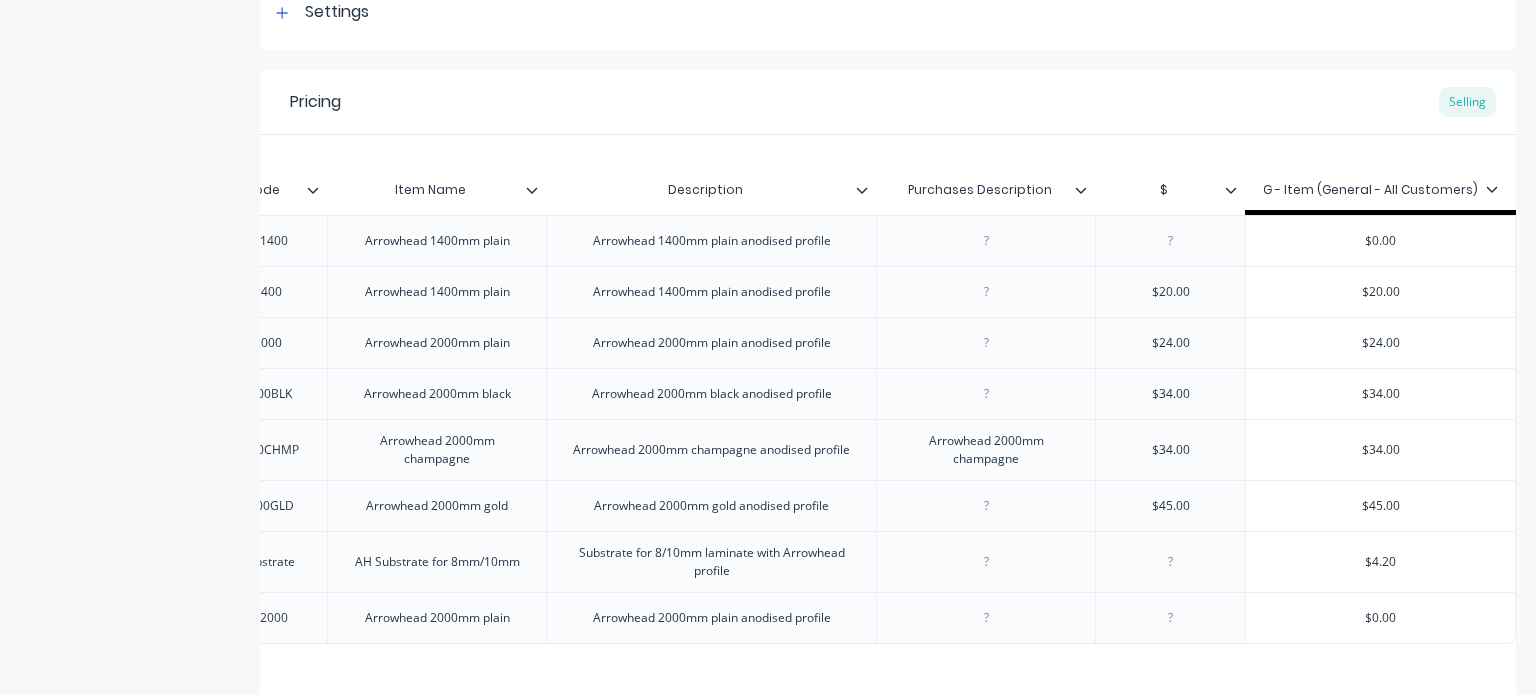 type on "x" 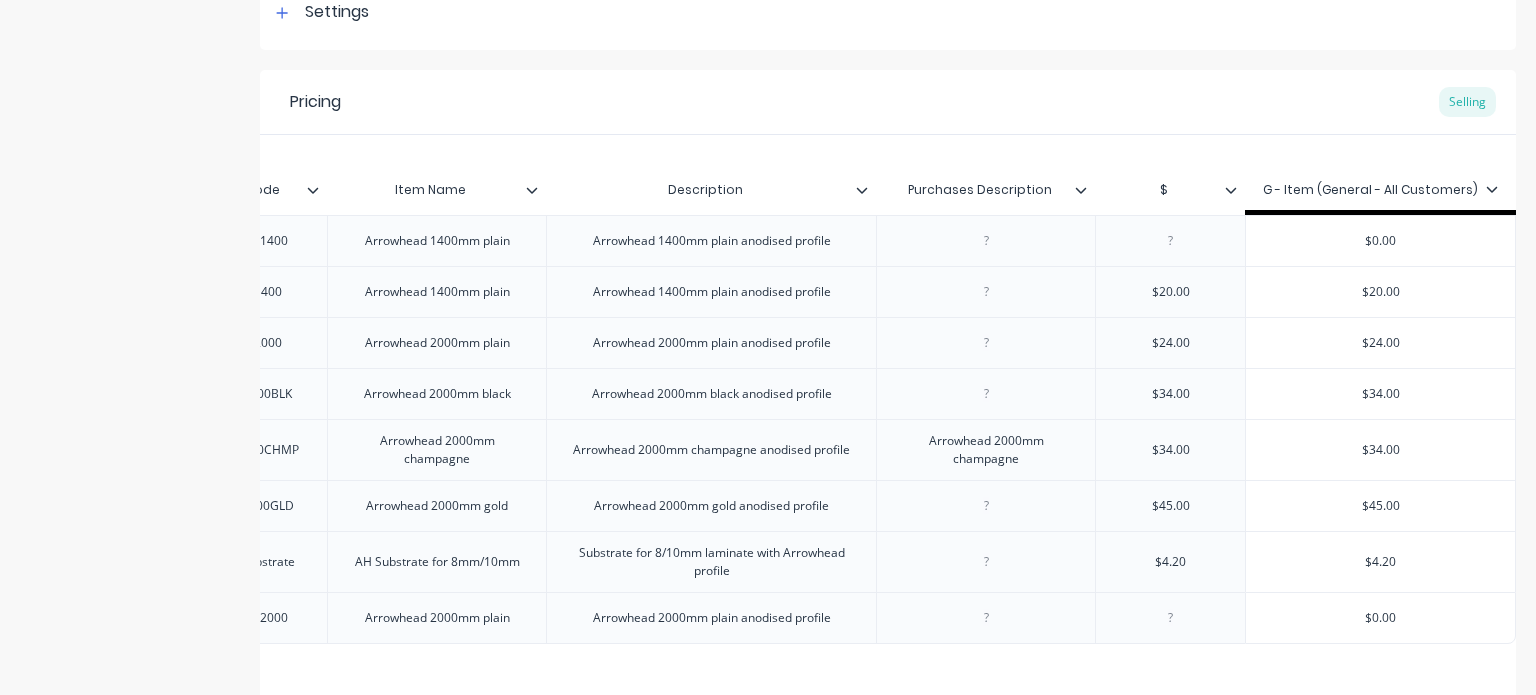 scroll, scrollTop: 470, scrollLeft: 0, axis: vertical 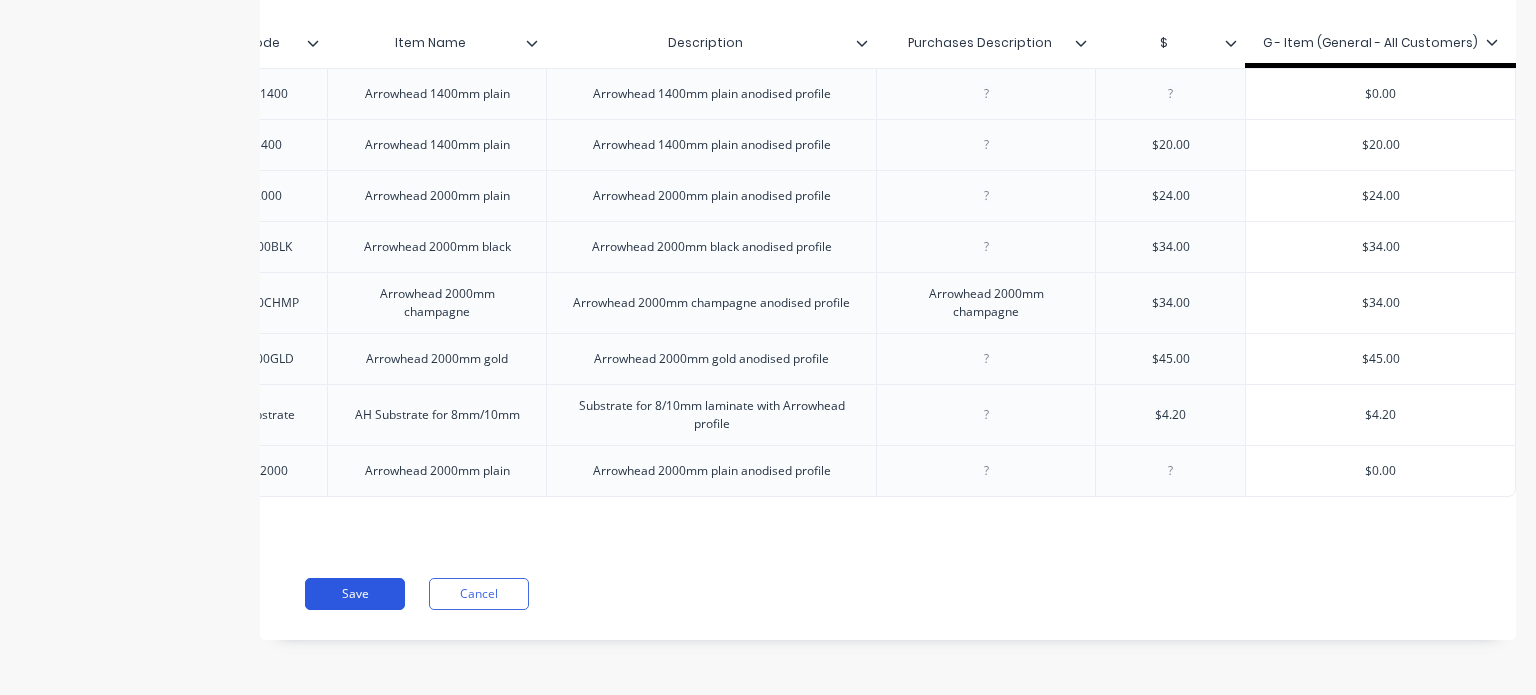 click on "Save" at bounding box center [355, 594] 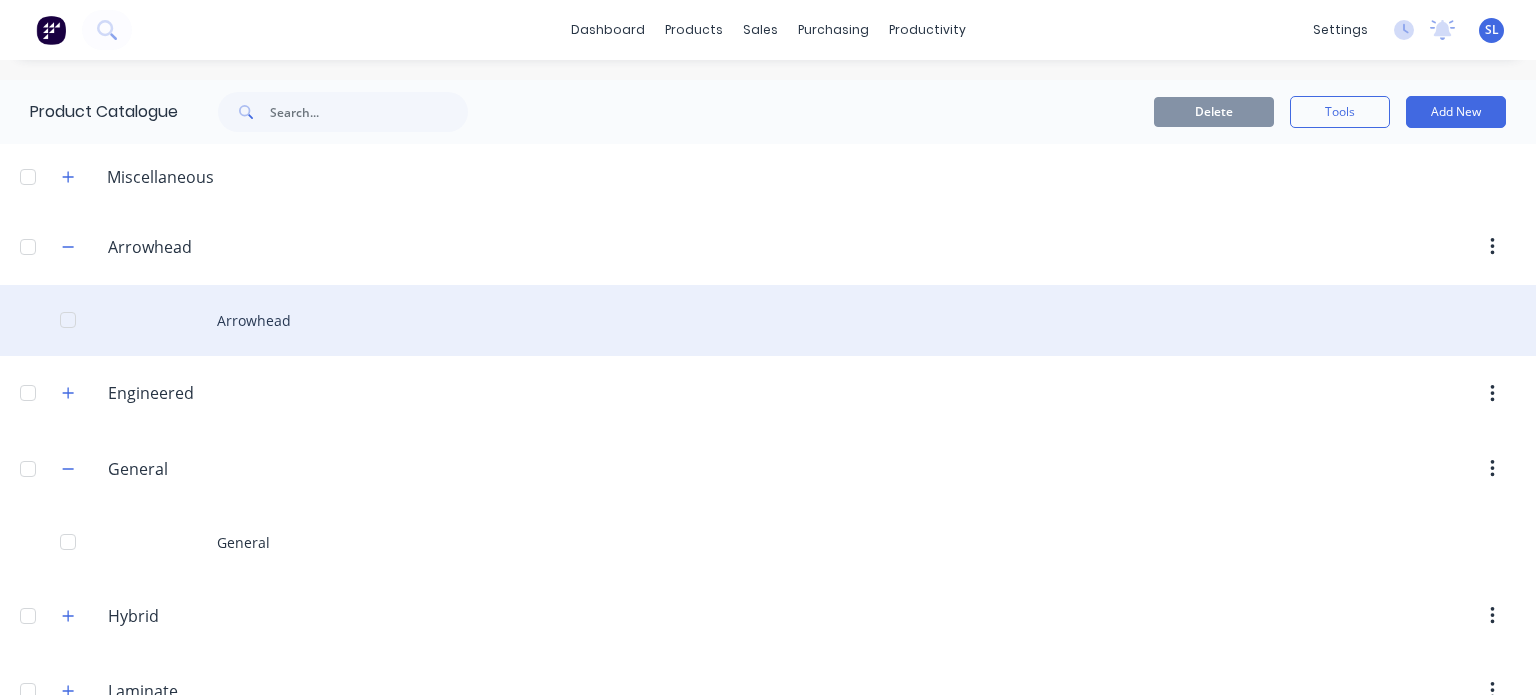 click on "Arrowhead" at bounding box center (768, 320) 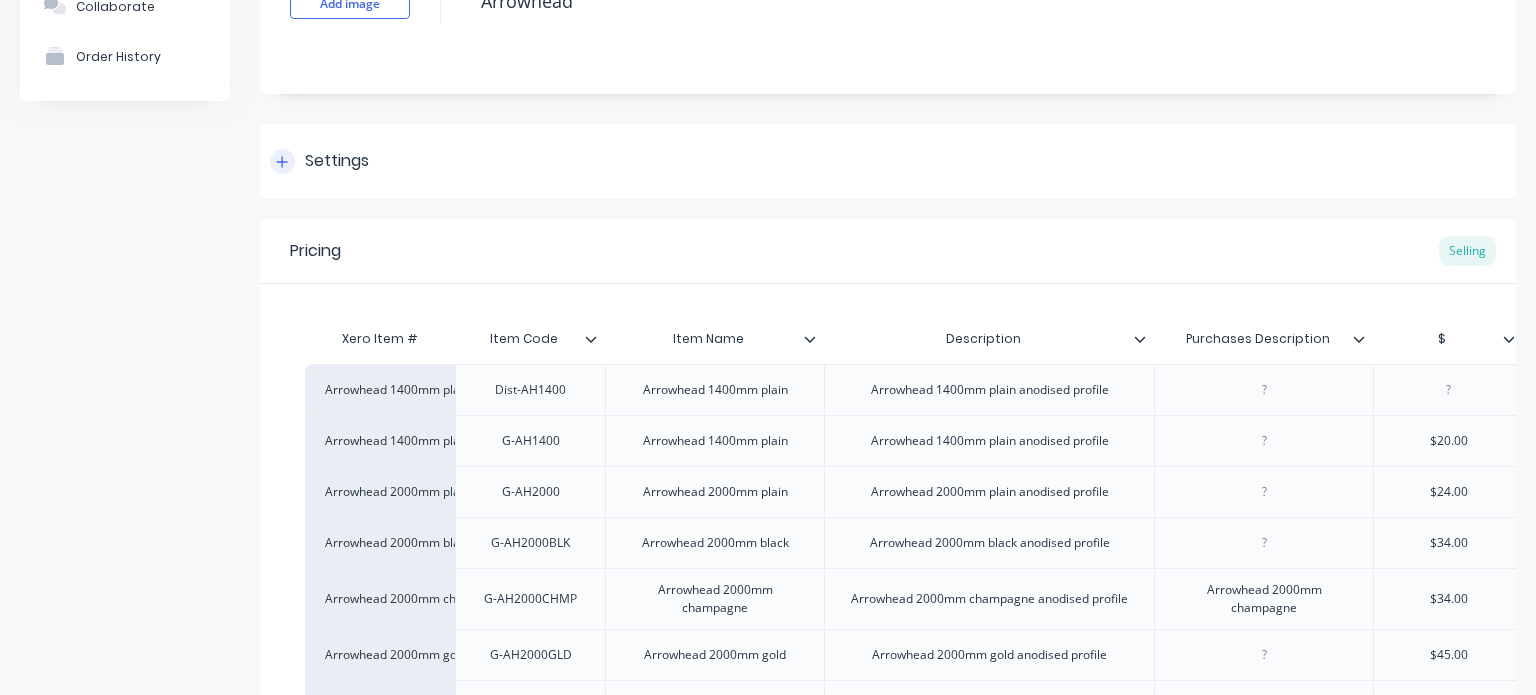scroll, scrollTop: 172, scrollLeft: 0, axis: vertical 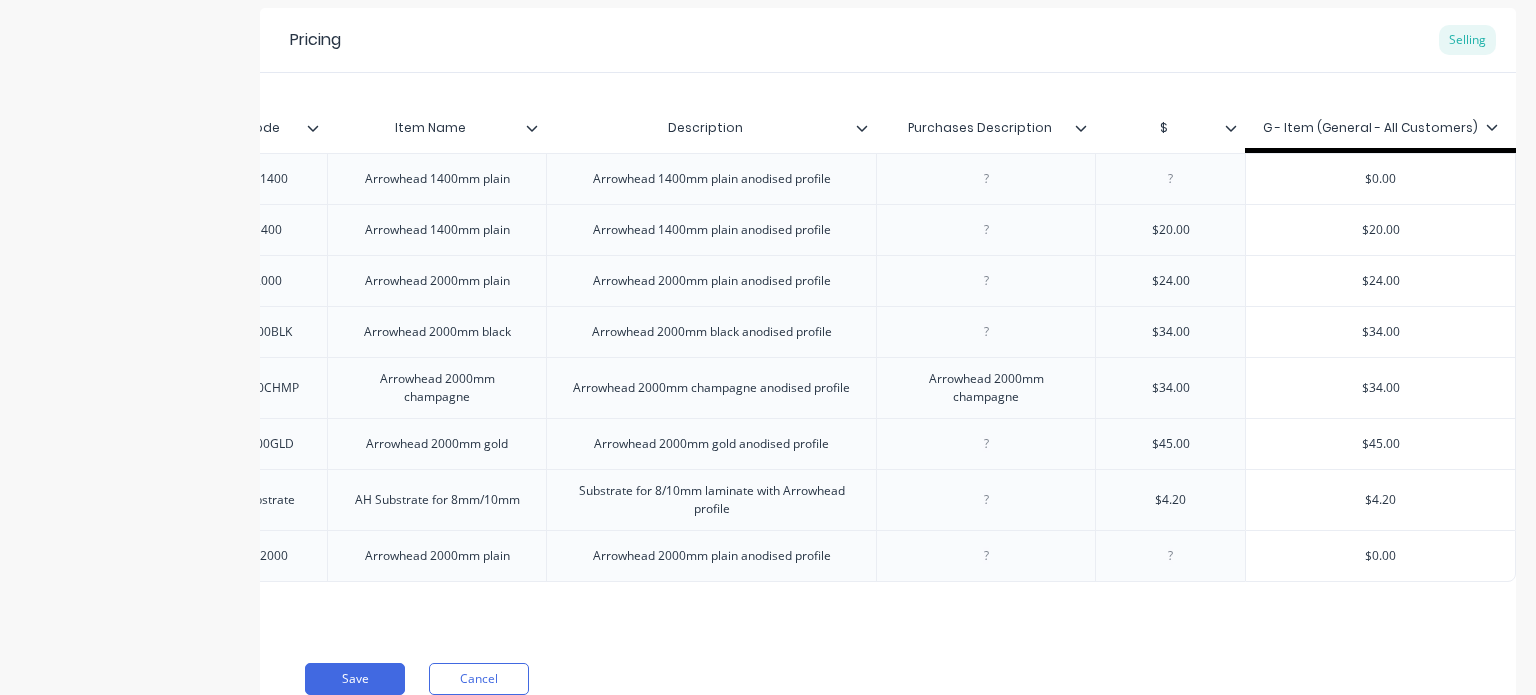 click 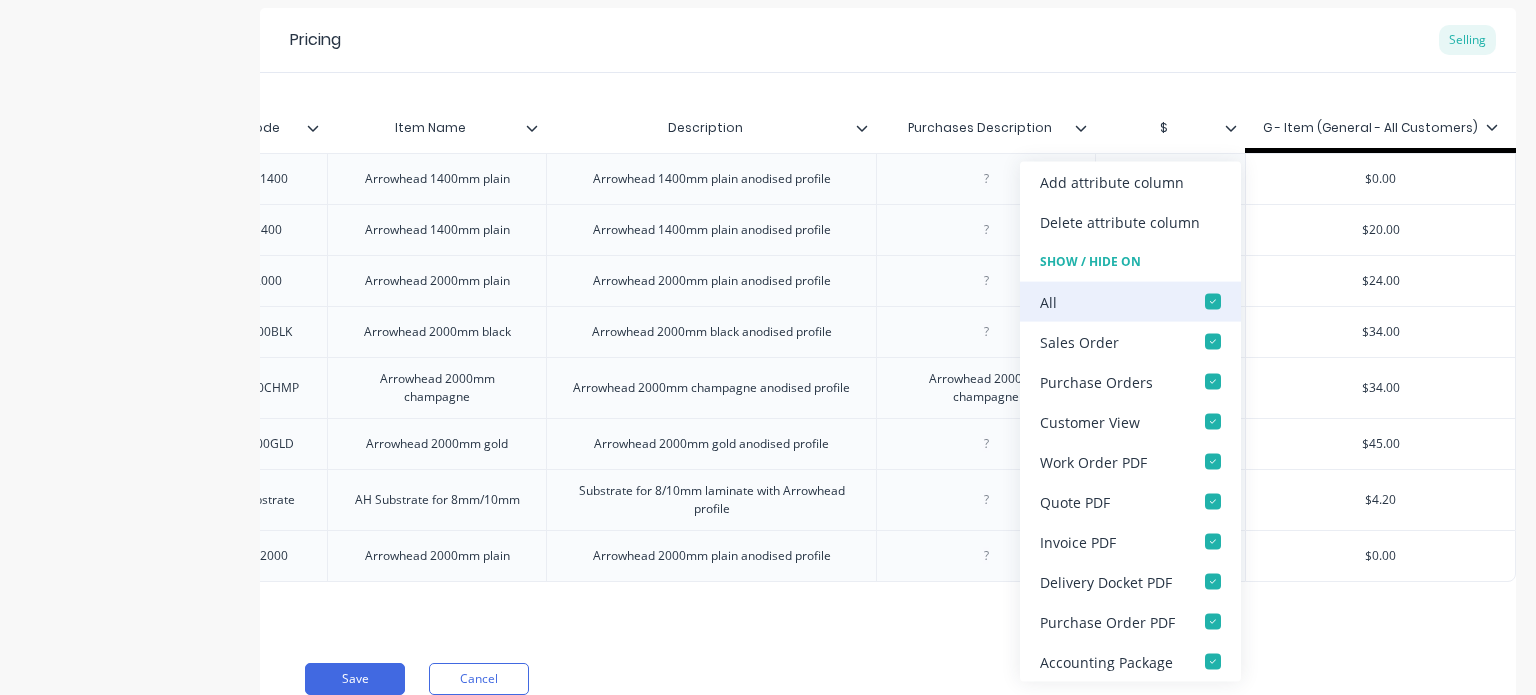click at bounding box center (1213, 302) 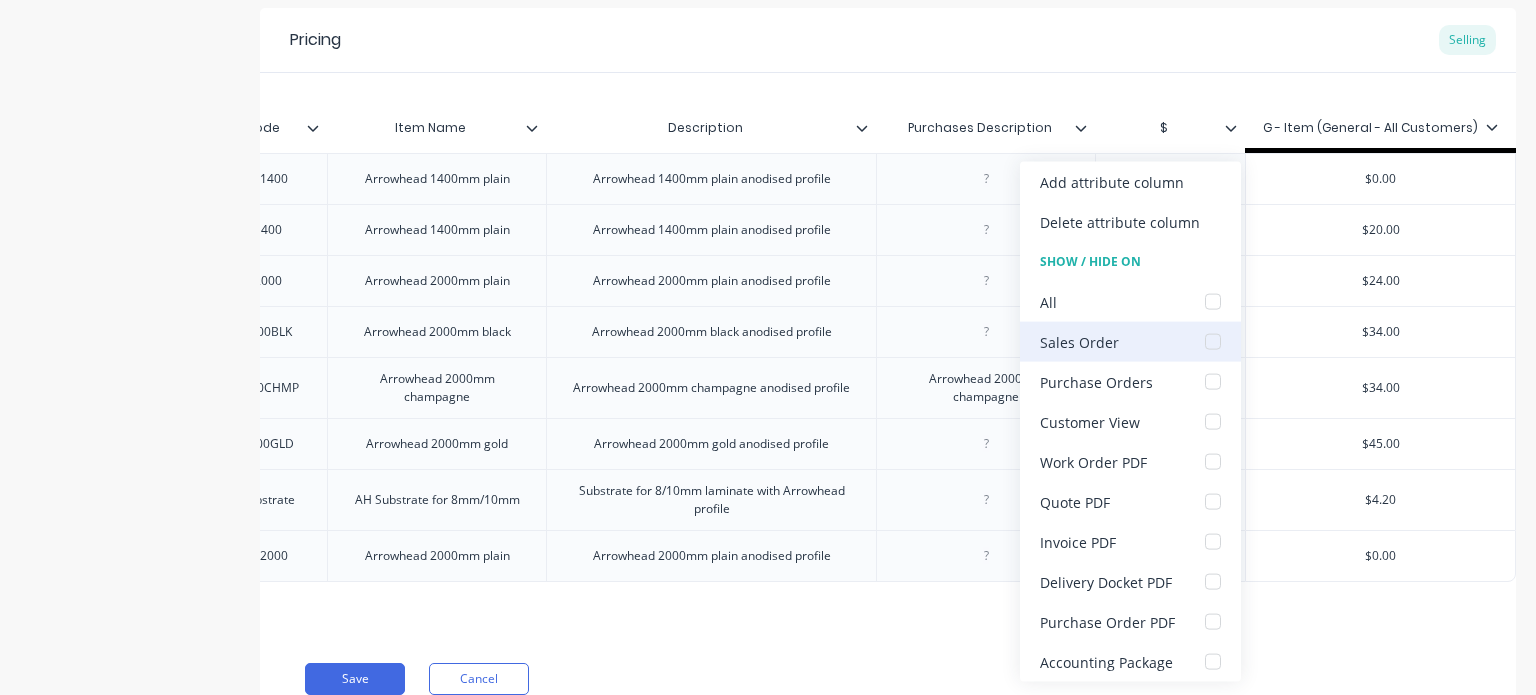 click at bounding box center [1213, 342] 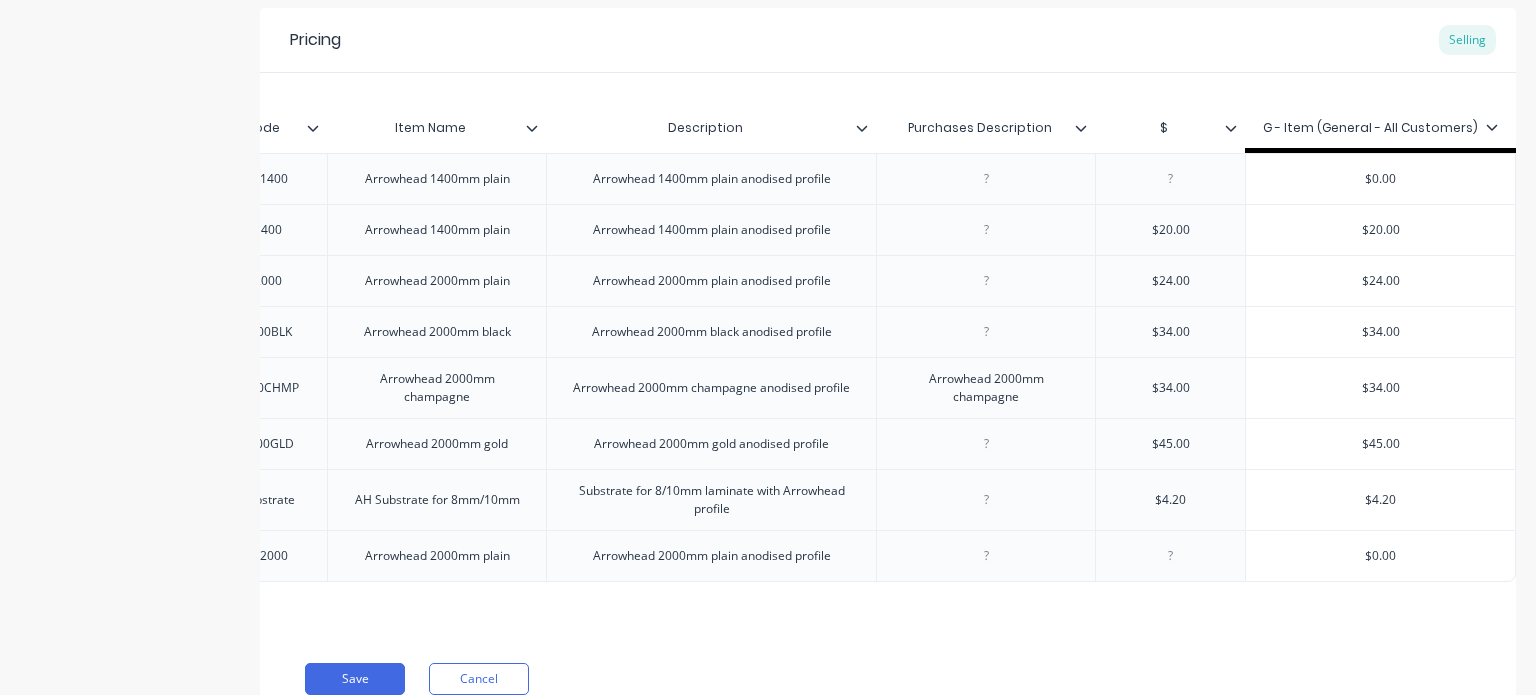 click on "Pricing Selling" at bounding box center (888, 40) 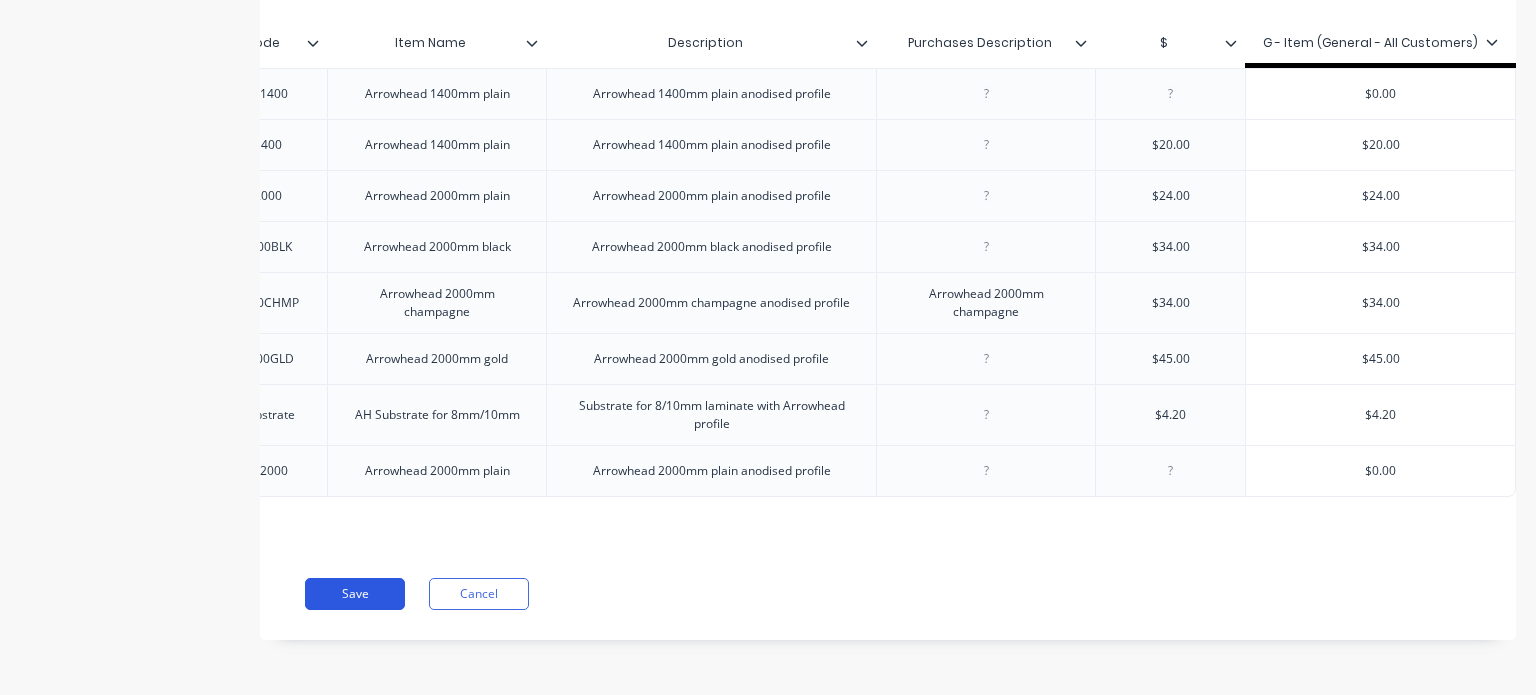 click on "Save" at bounding box center (355, 594) 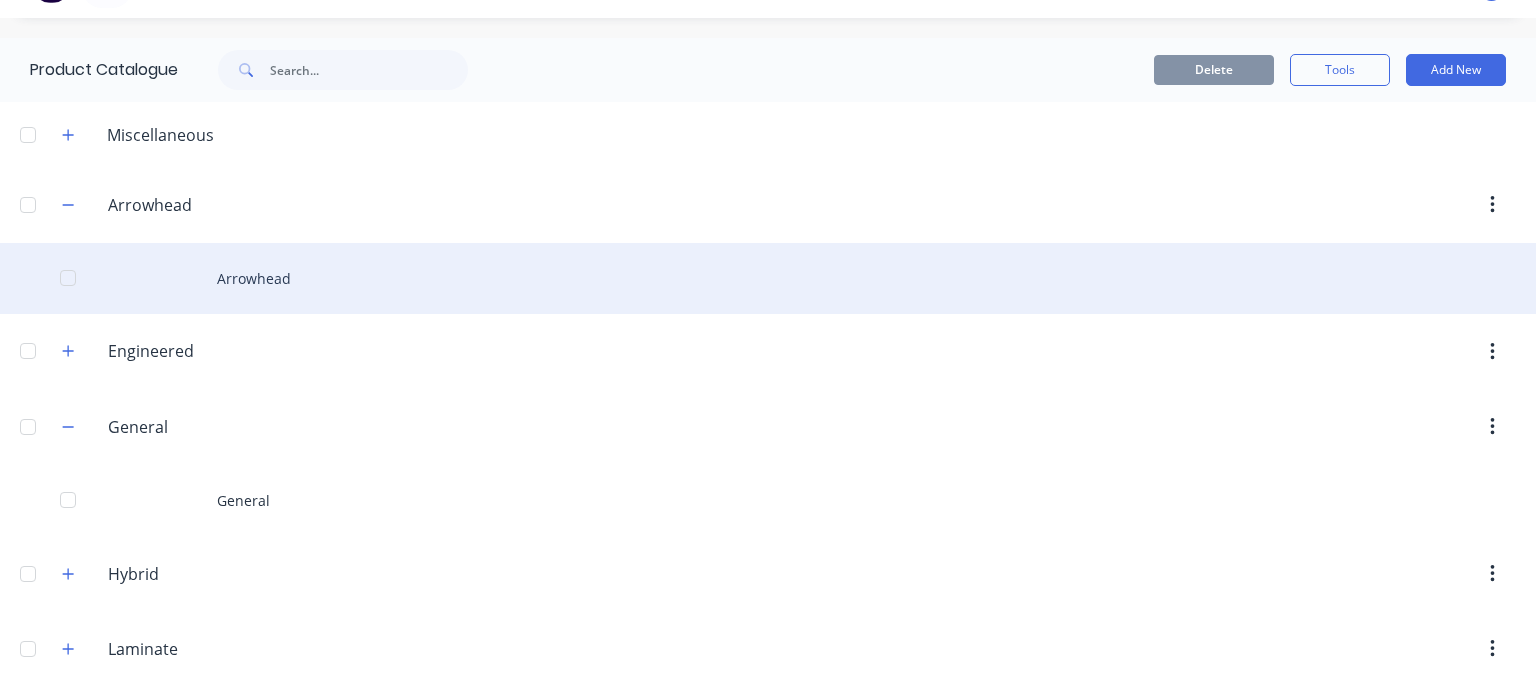 scroll, scrollTop: 0, scrollLeft: 0, axis: both 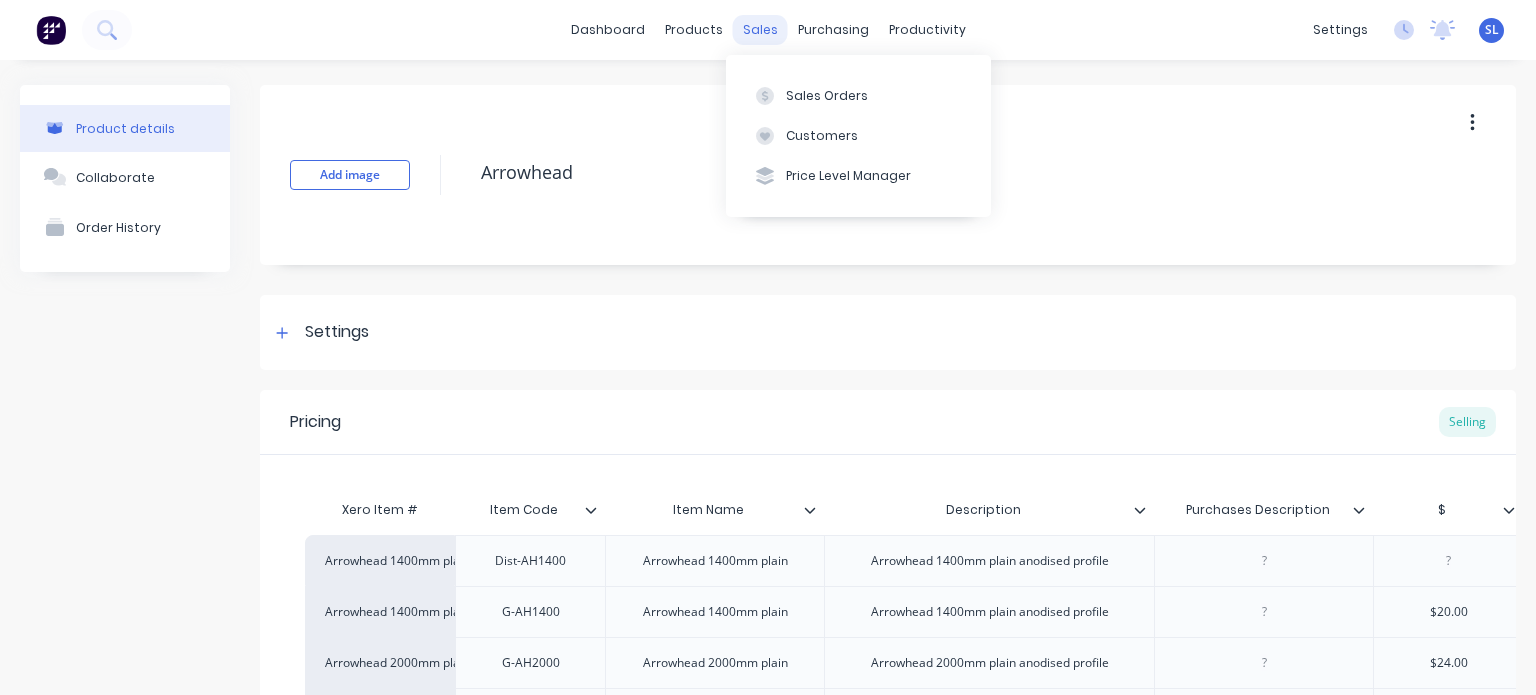 click on "sales" at bounding box center (760, 30) 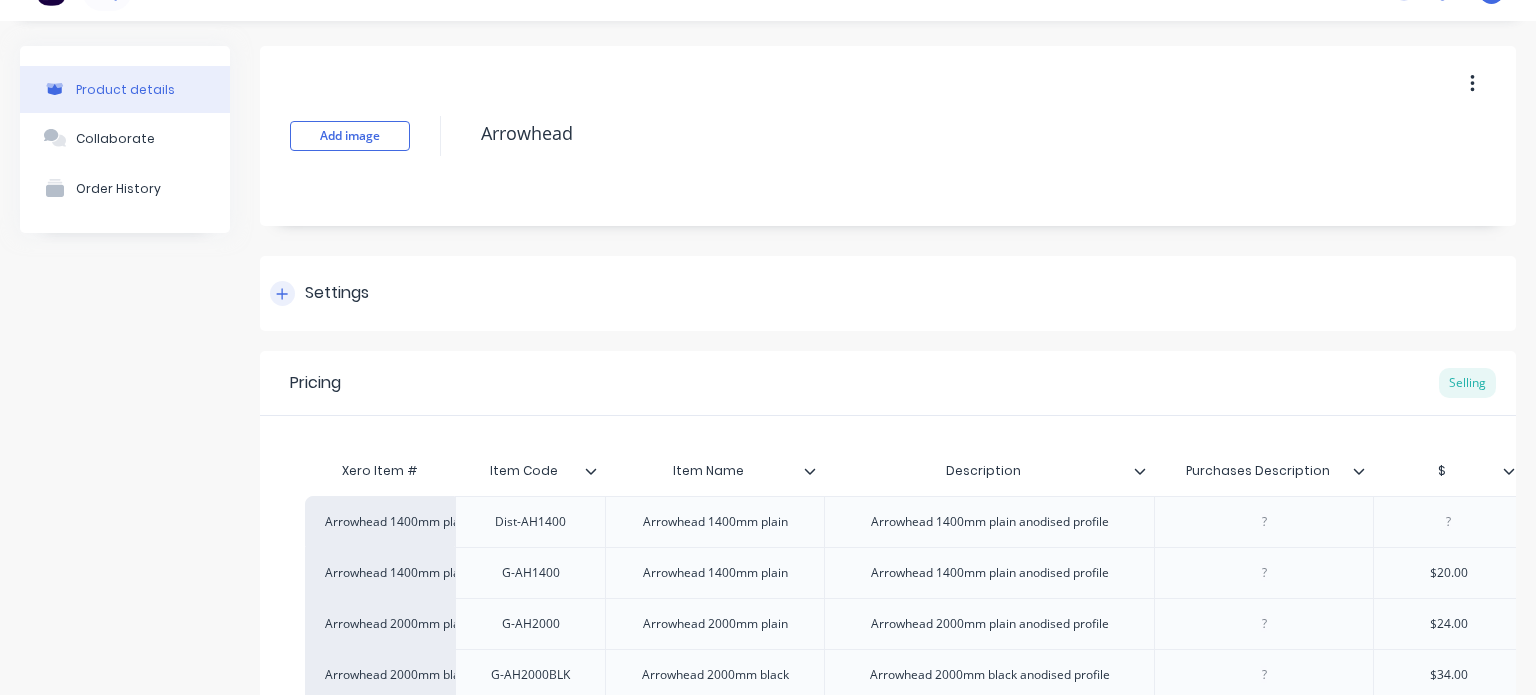 scroll, scrollTop: 44, scrollLeft: 0, axis: vertical 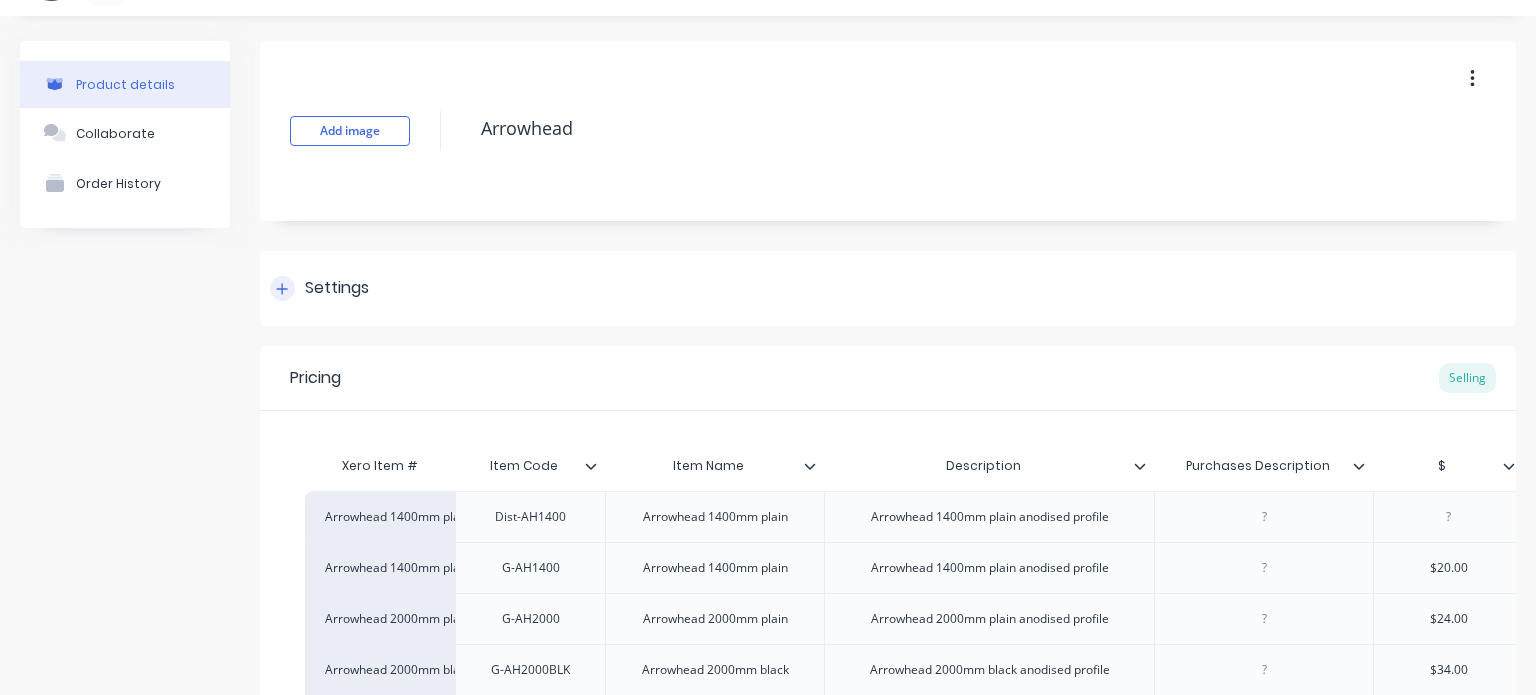 drag, startPoint x: 639, startPoint y: 321, endPoint x: 429, endPoint y: 287, distance: 212.73457 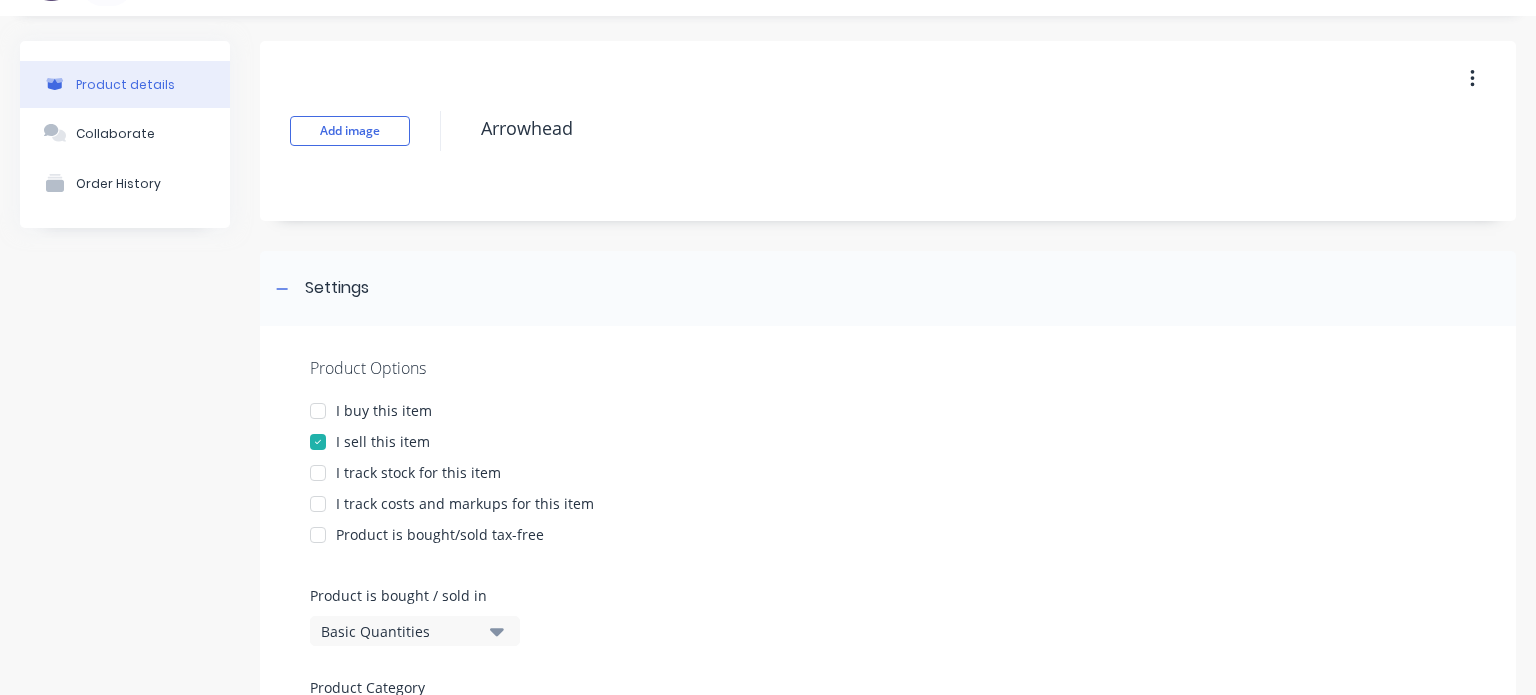 scroll, scrollTop: 0, scrollLeft: 0, axis: both 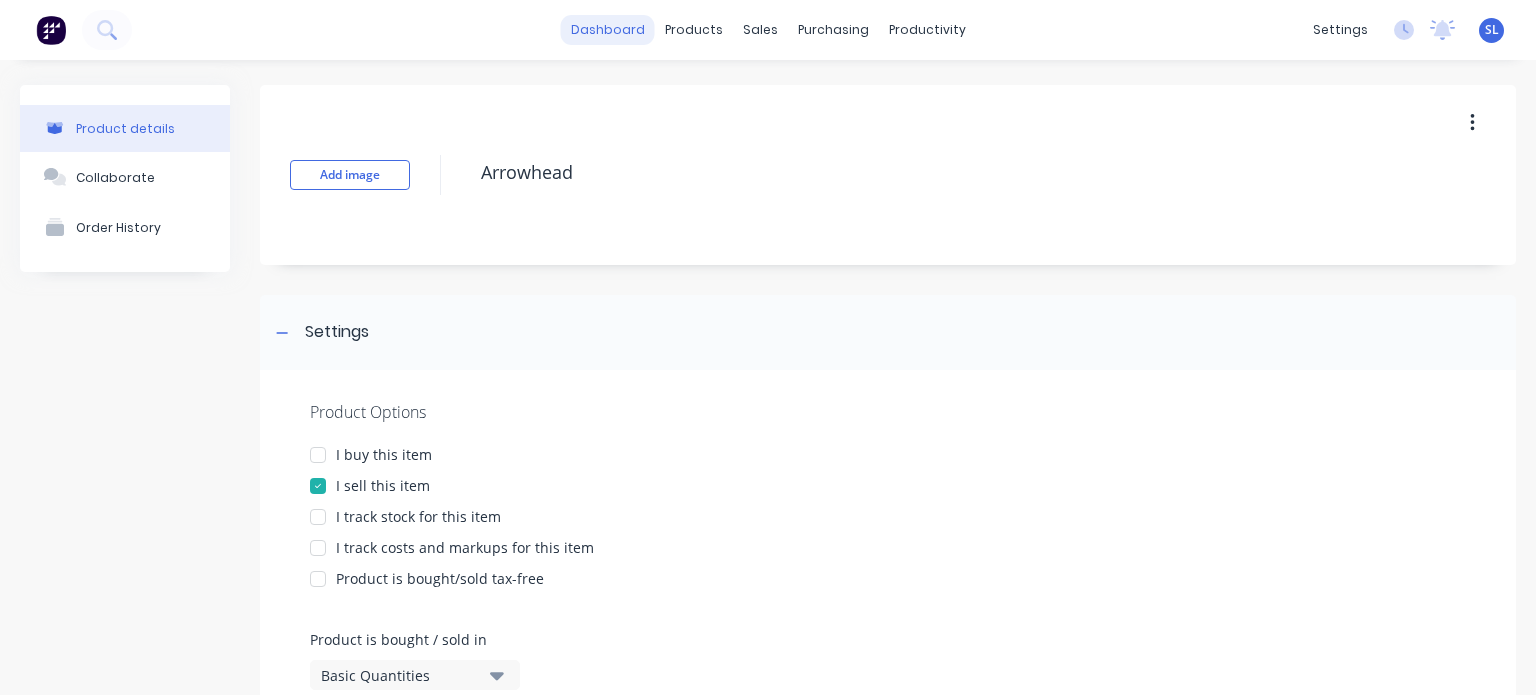 click on "dashboard" at bounding box center [608, 30] 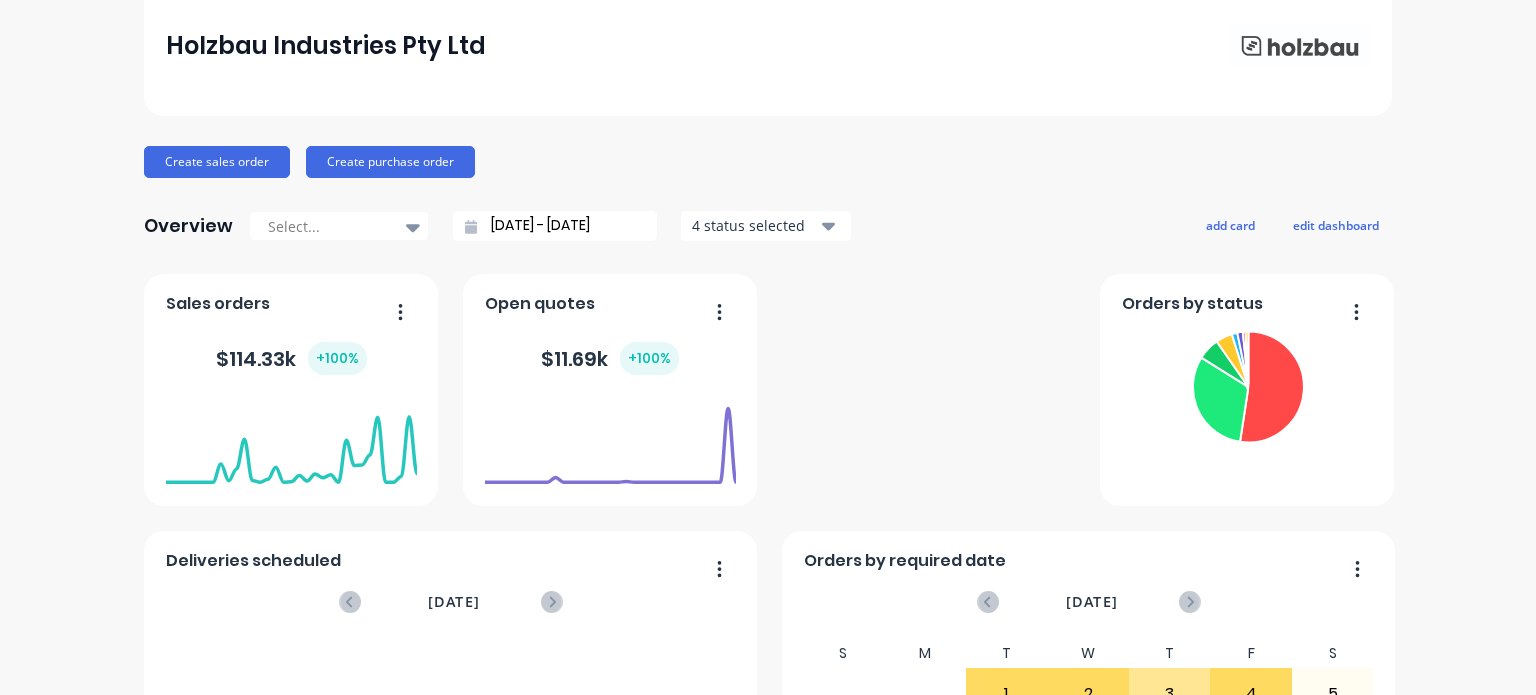 scroll, scrollTop: 0, scrollLeft: 0, axis: both 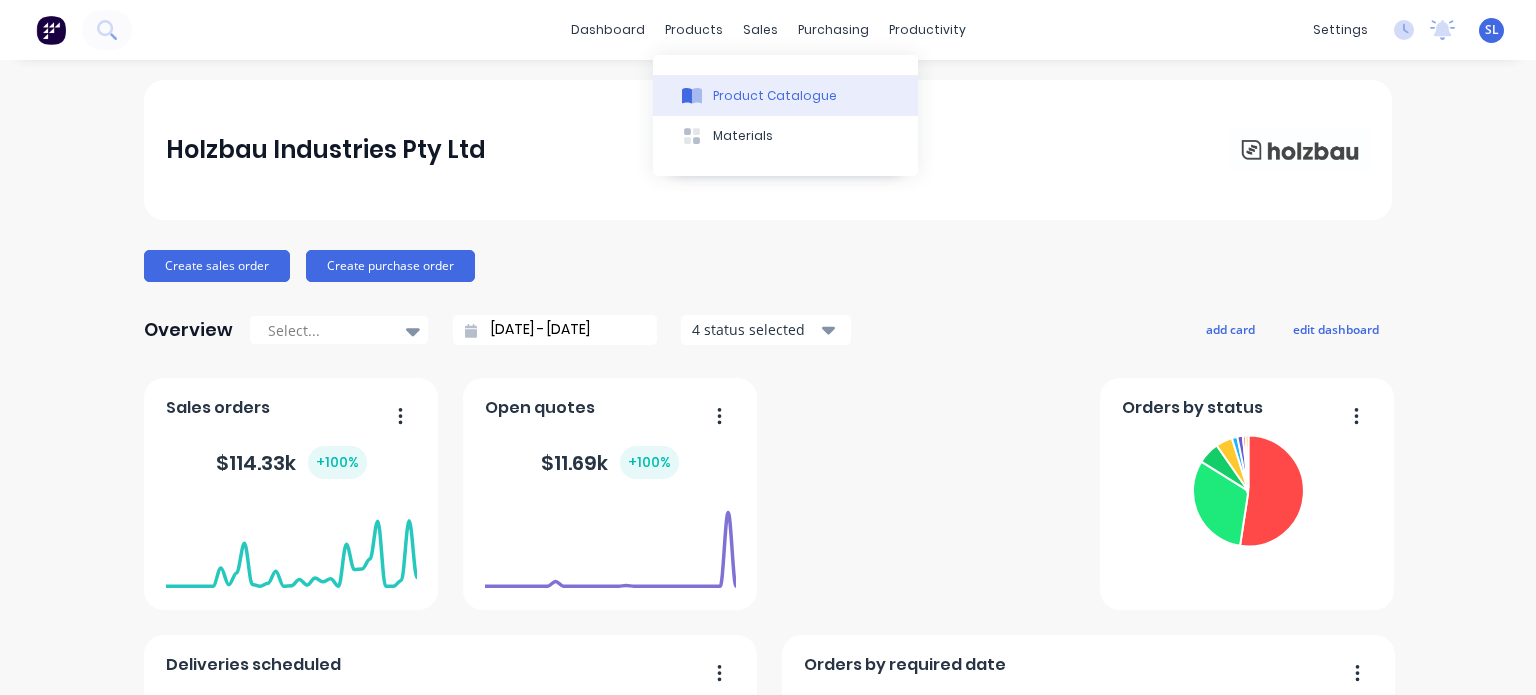 click on "Product Catalogue" at bounding box center (785, 95) 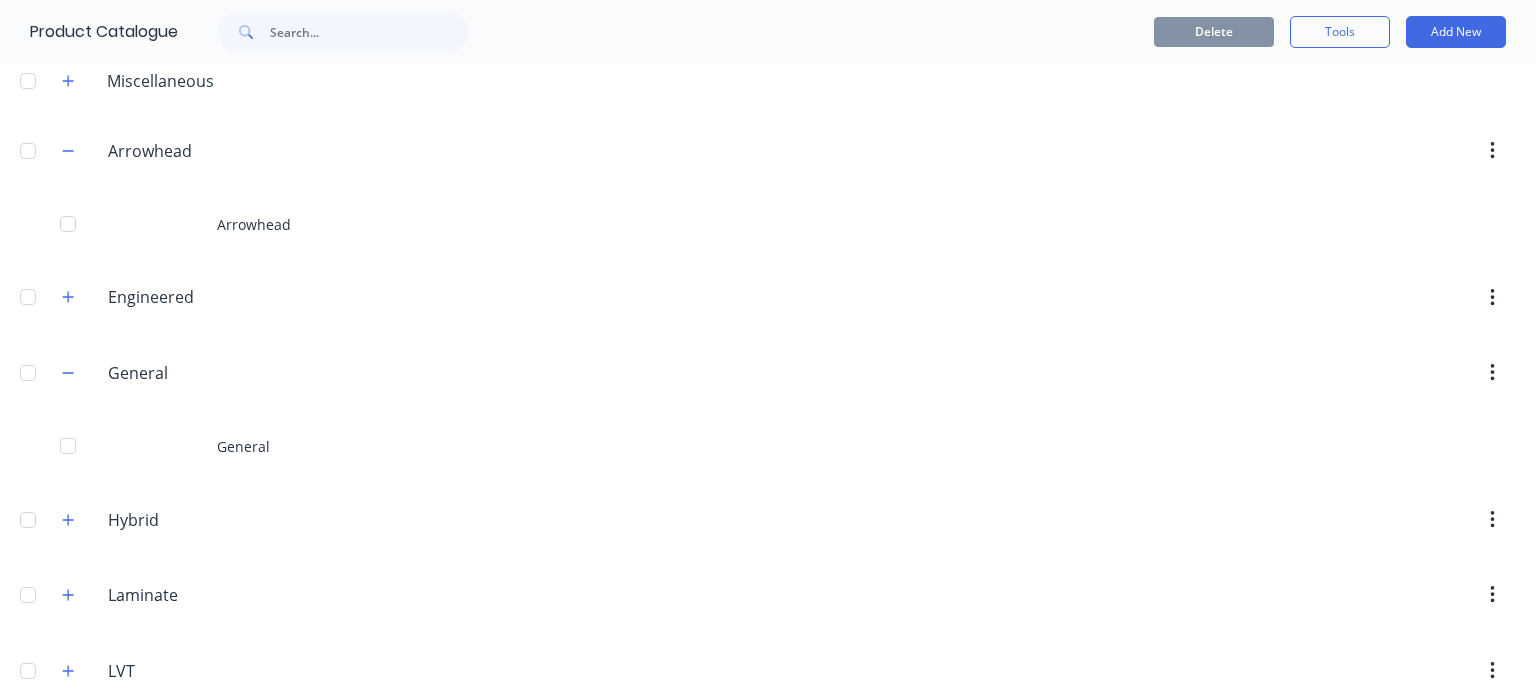 scroll, scrollTop: 104, scrollLeft: 0, axis: vertical 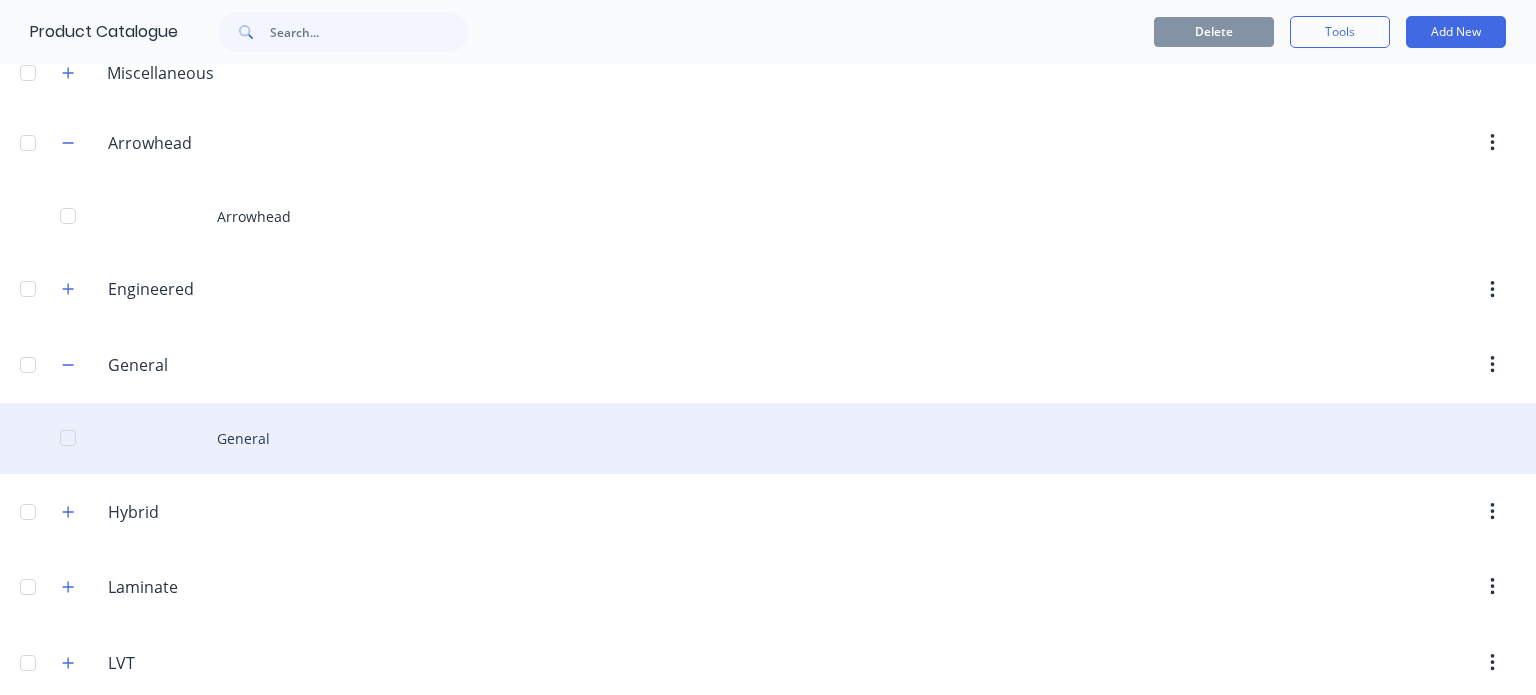 click on "General" at bounding box center (768, 438) 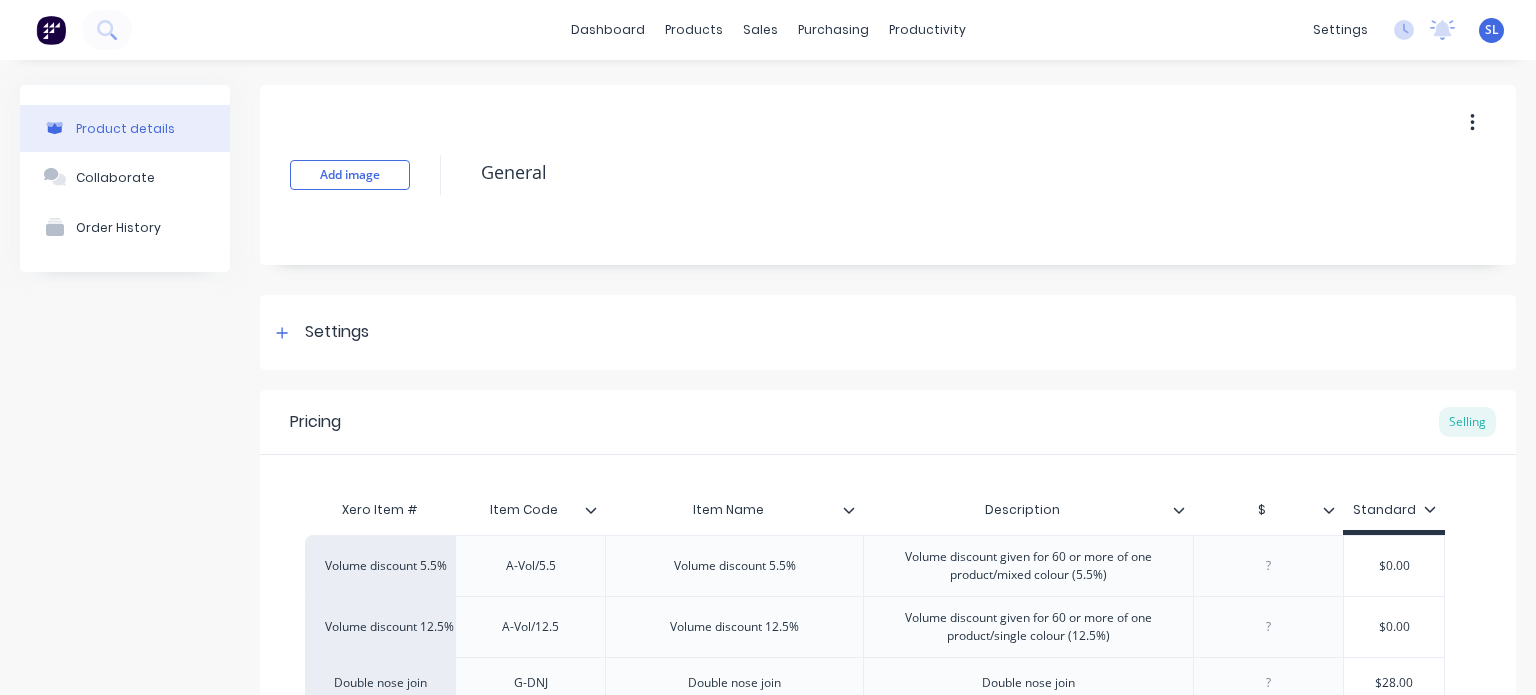 click 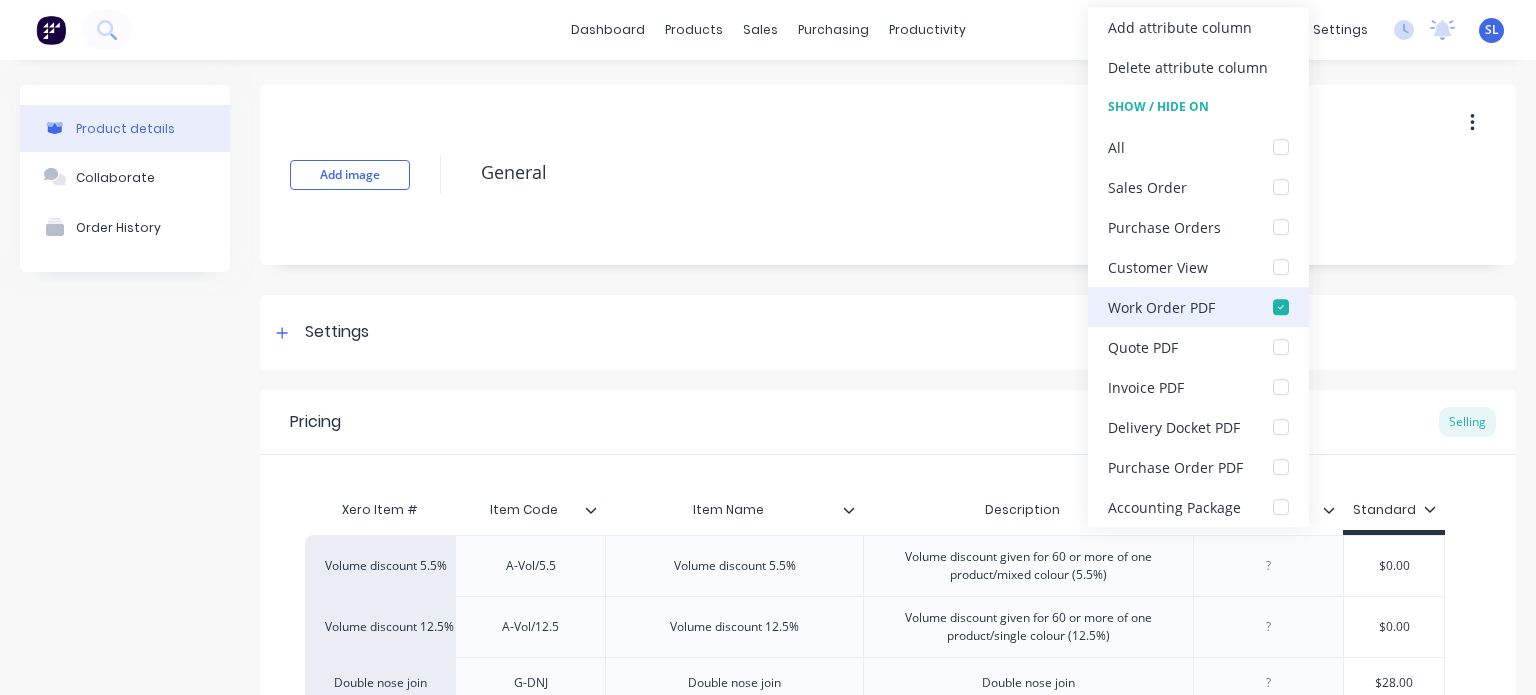click on "Work Order PDF" at bounding box center (1198, 307) 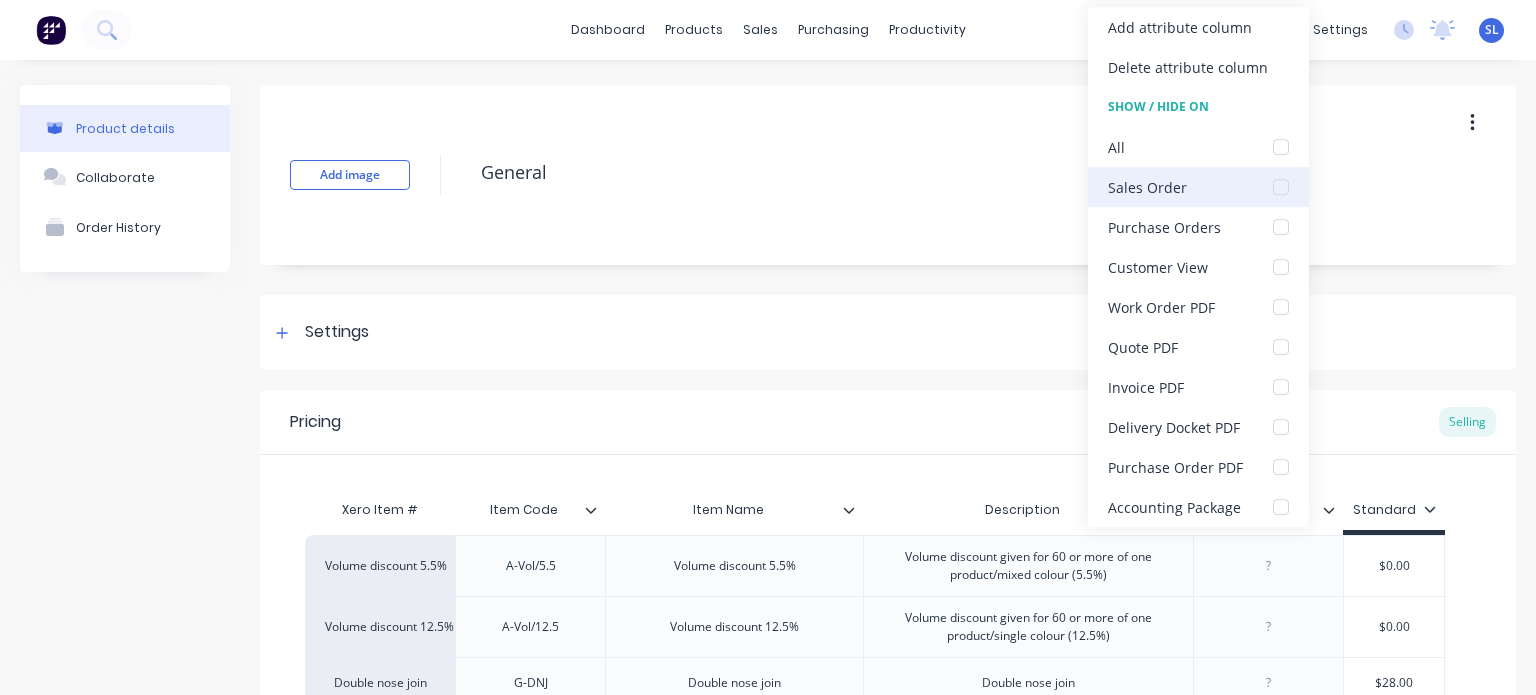 click on "Sales Order" at bounding box center [1198, 187] 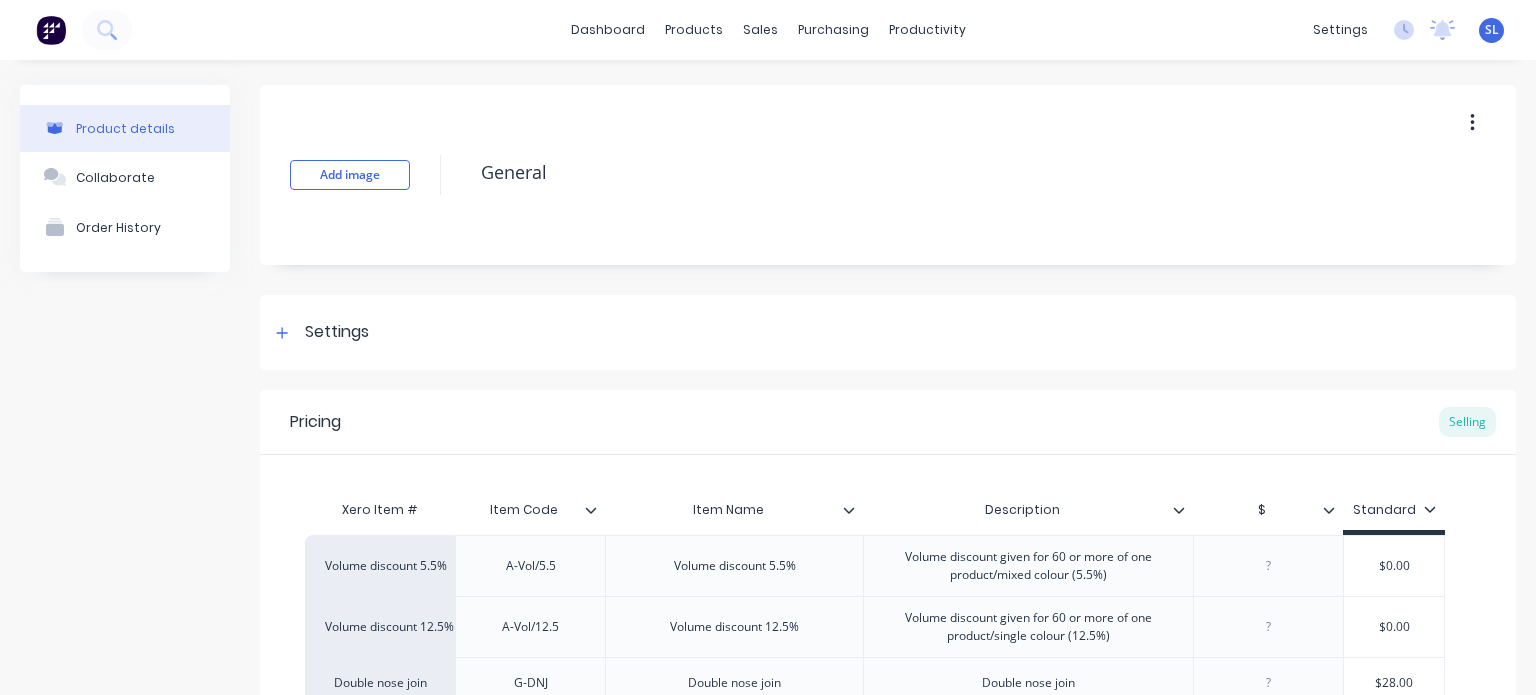 click on "Pricing Selling" at bounding box center (888, 422) 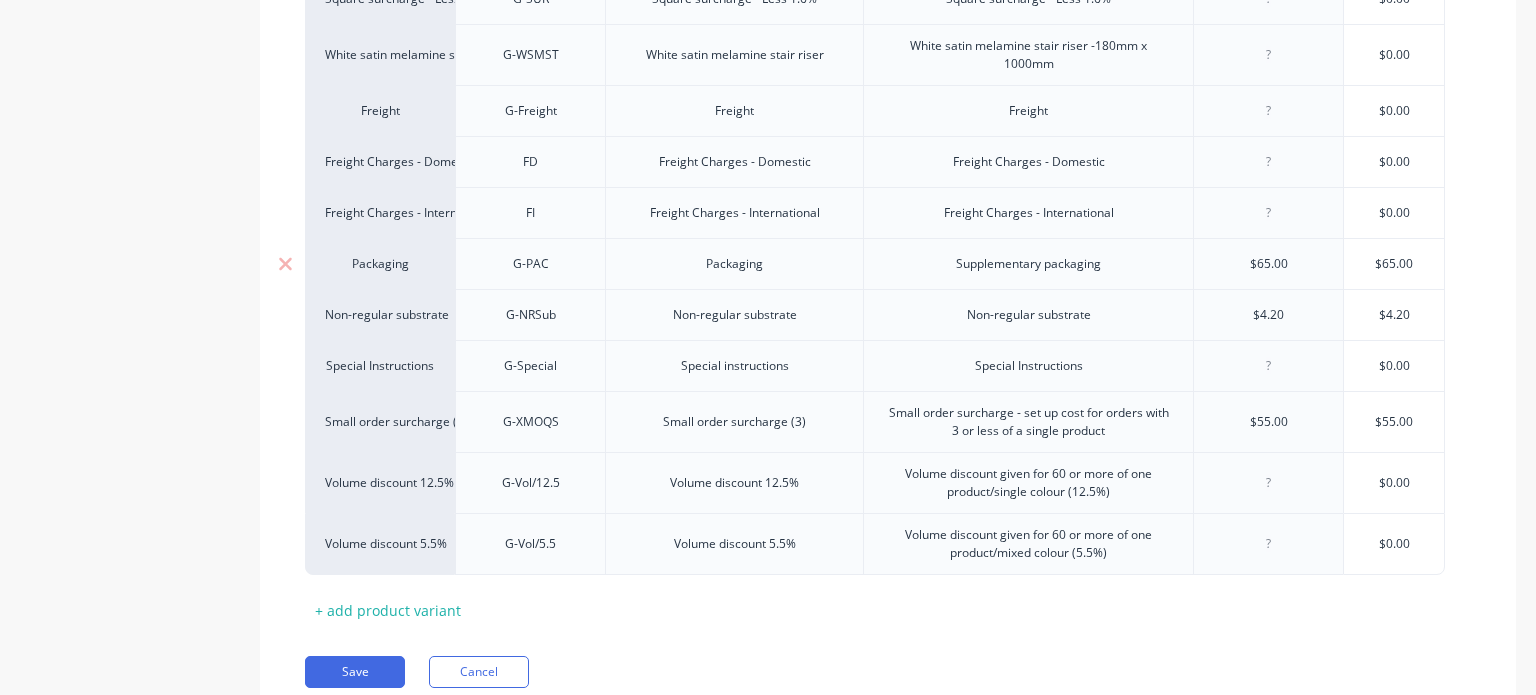 scroll, scrollTop: 1023, scrollLeft: 0, axis: vertical 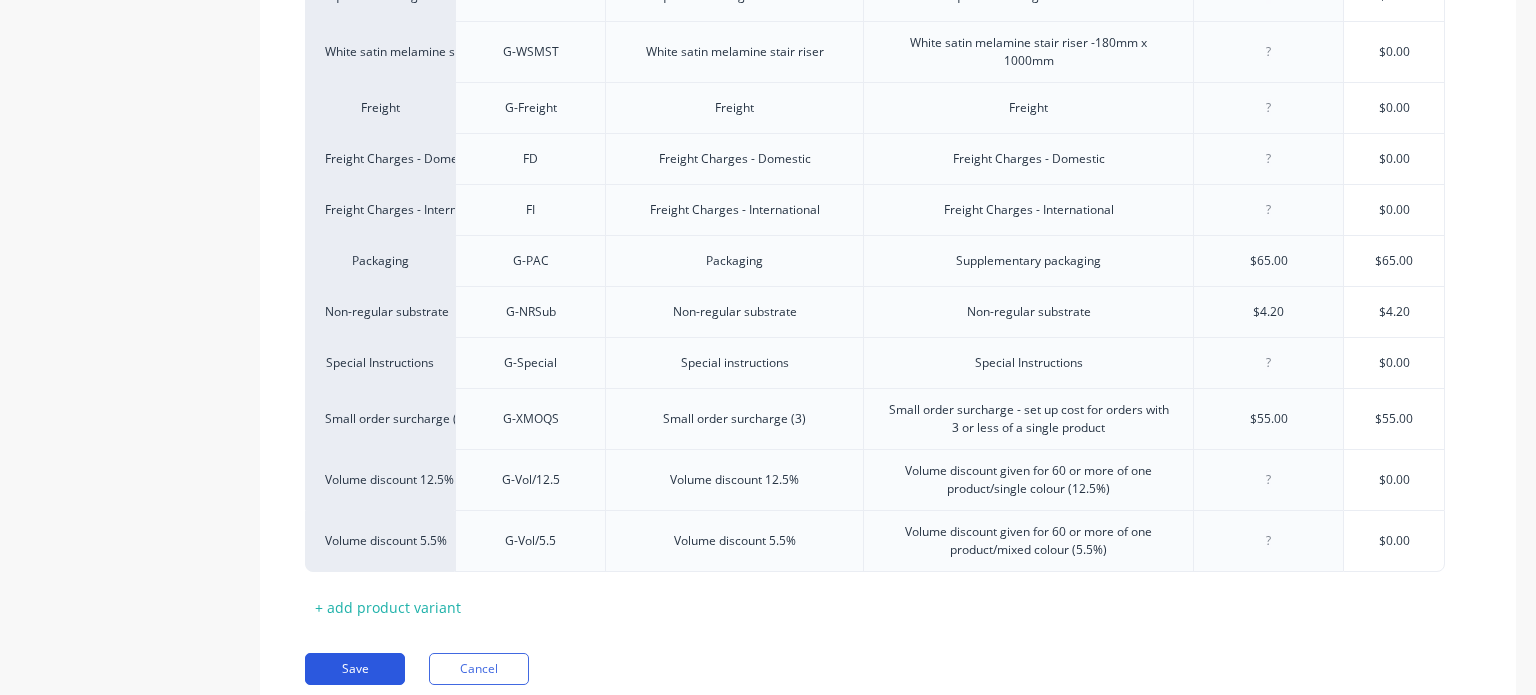 click on "Save" at bounding box center (355, 669) 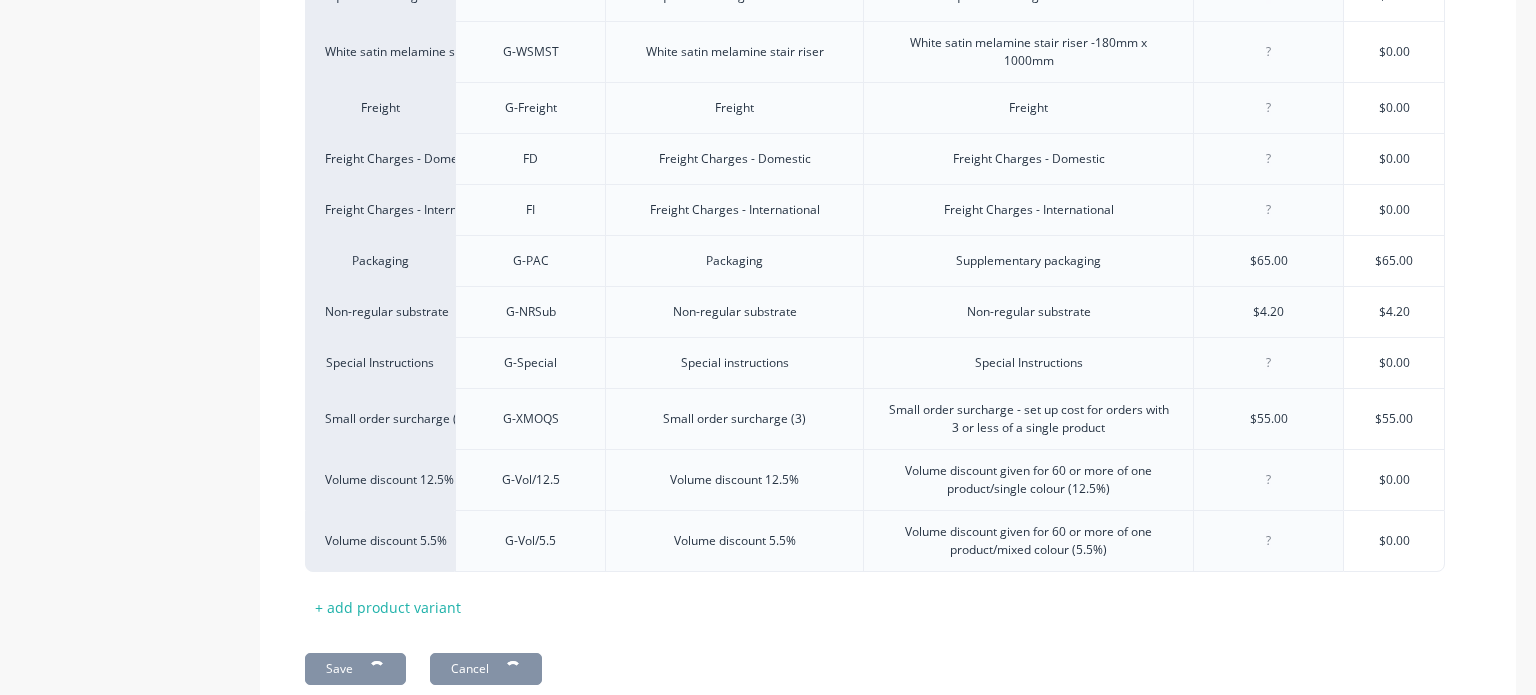type on "x" 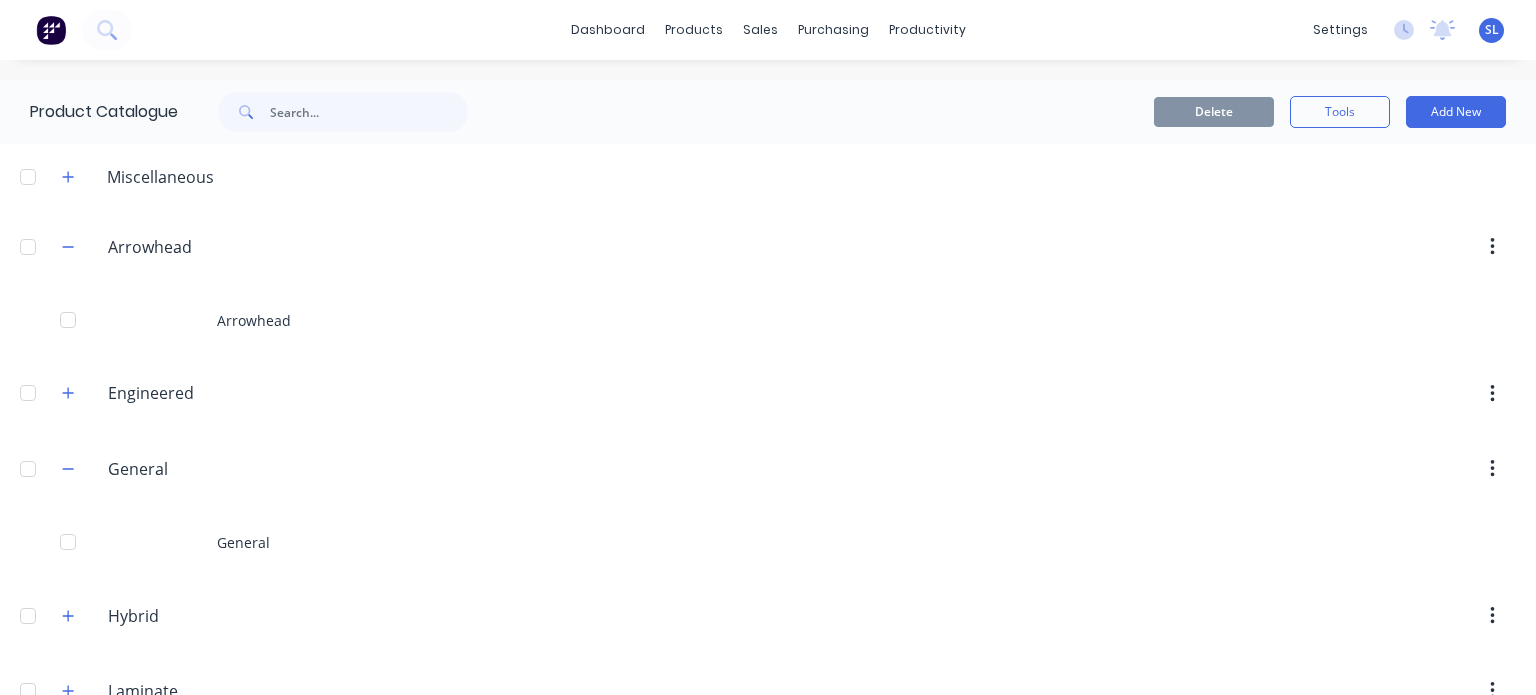 type 